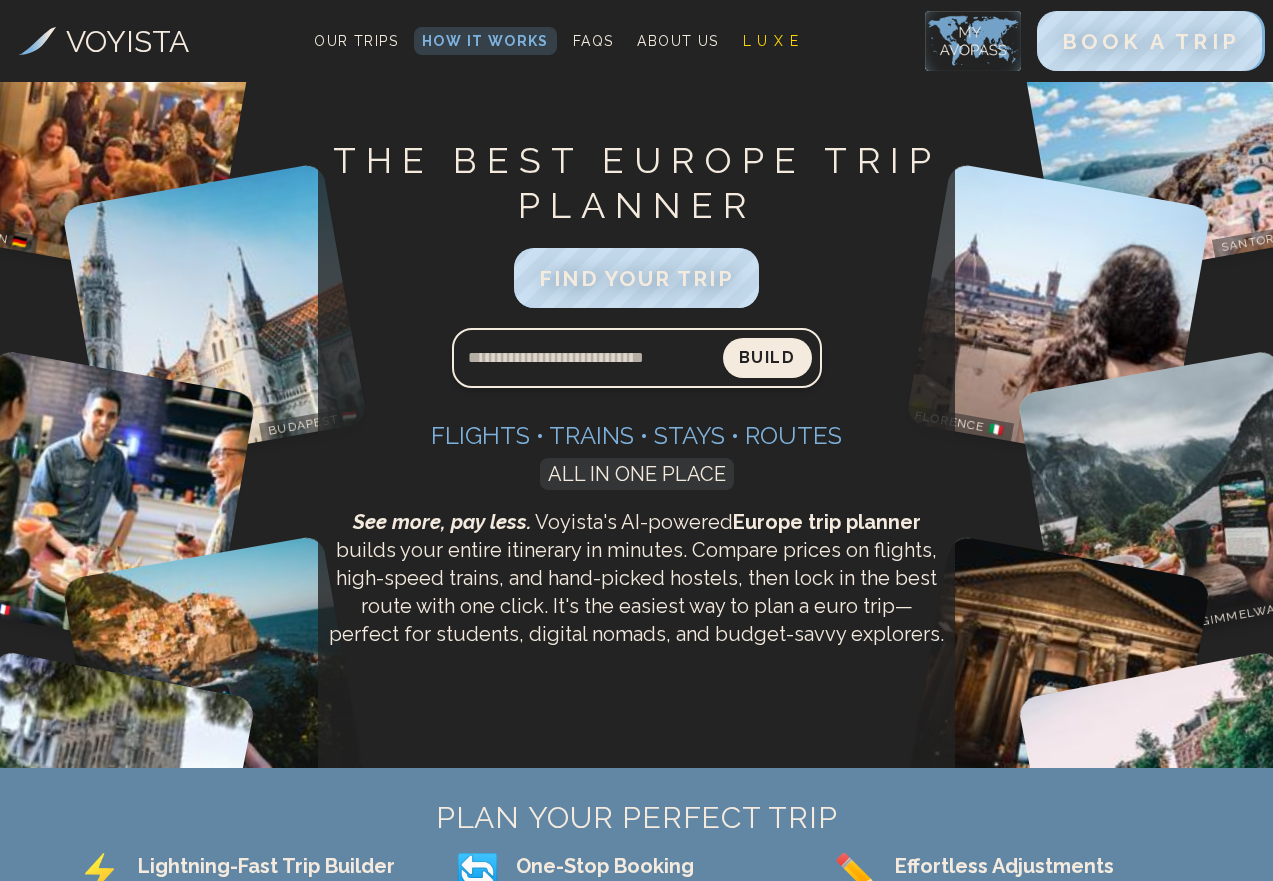 scroll, scrollTop: 0, scrollLeft: 0, axis: both 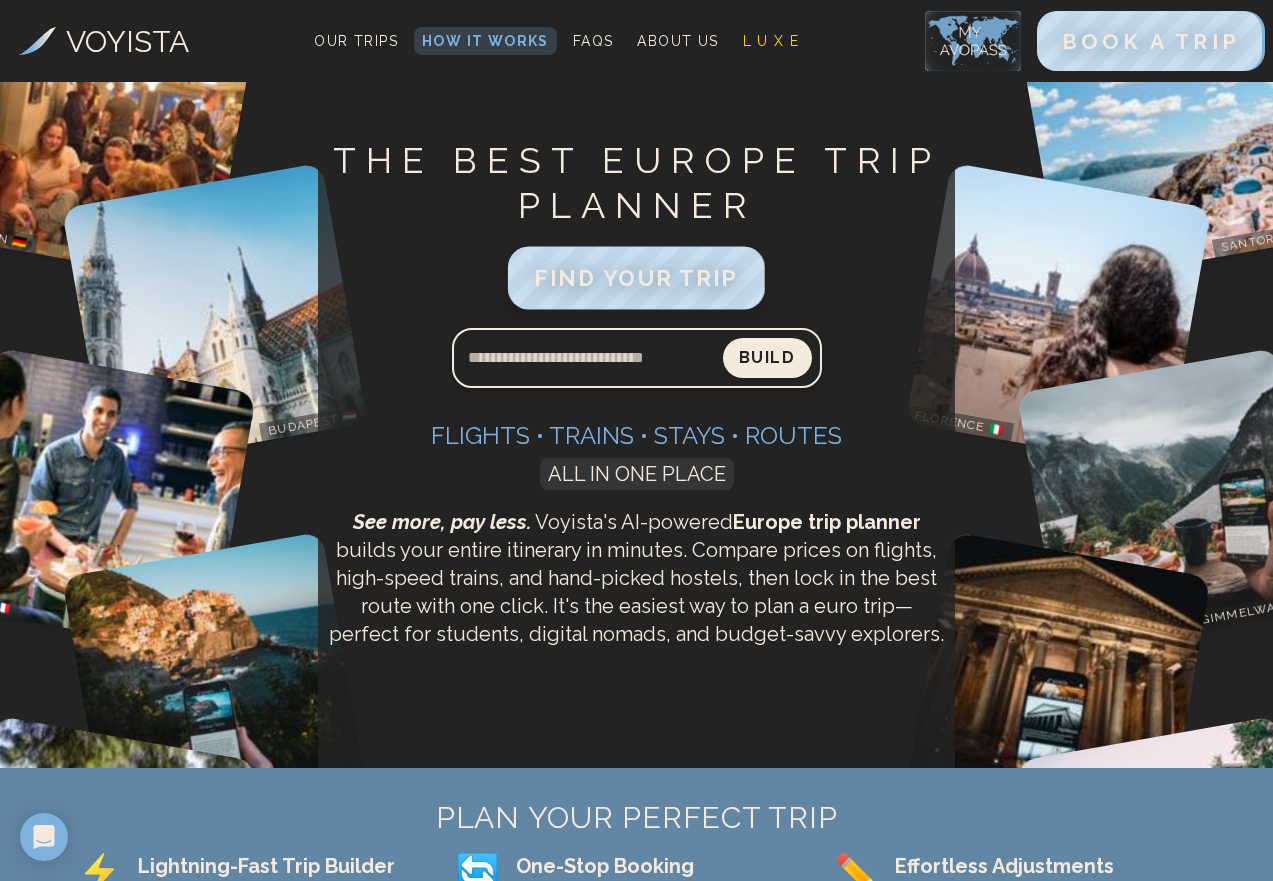 click on "FIND YOUR TRIP" at bounding box center [636, 278] 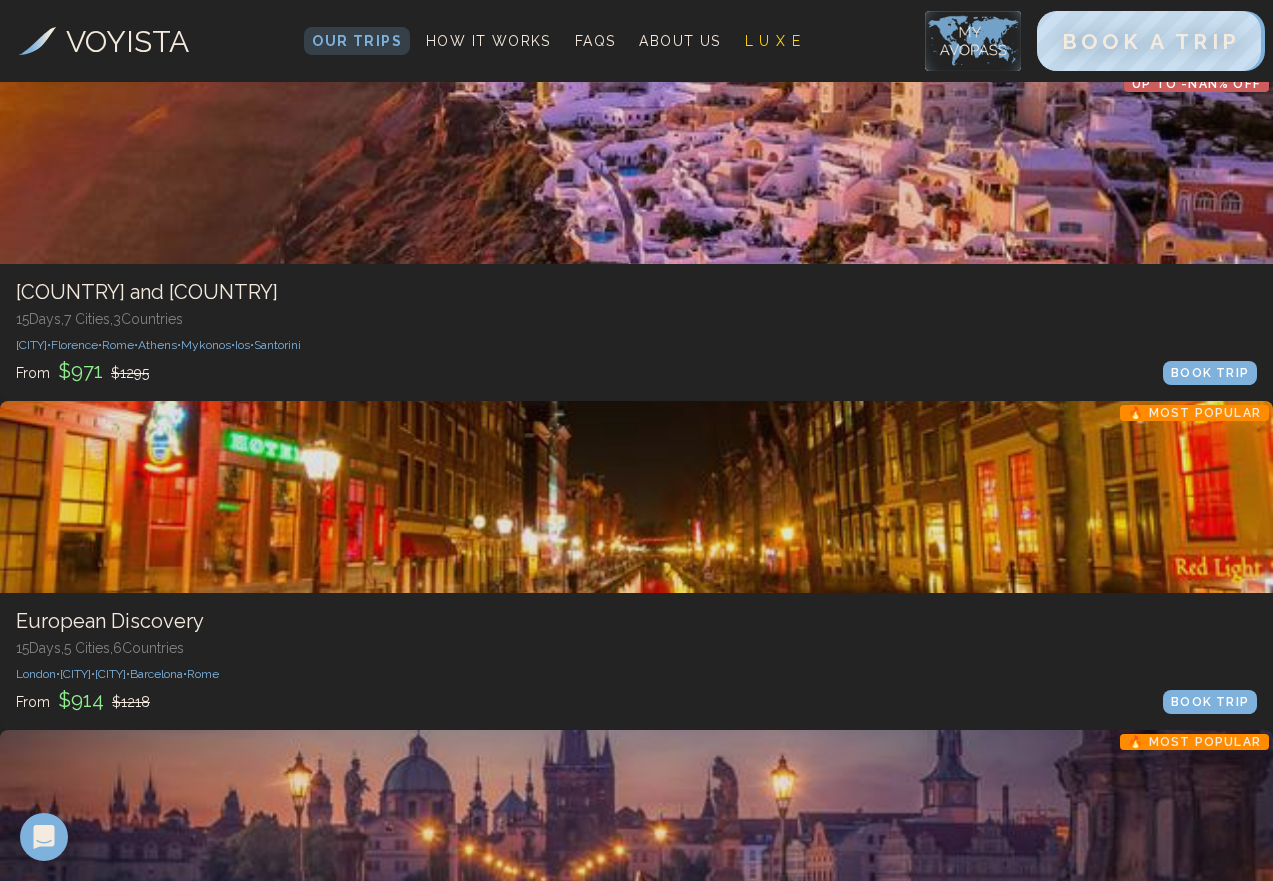 scroll, scrollTop: 900, scrollLeft: 0, axis: vertical 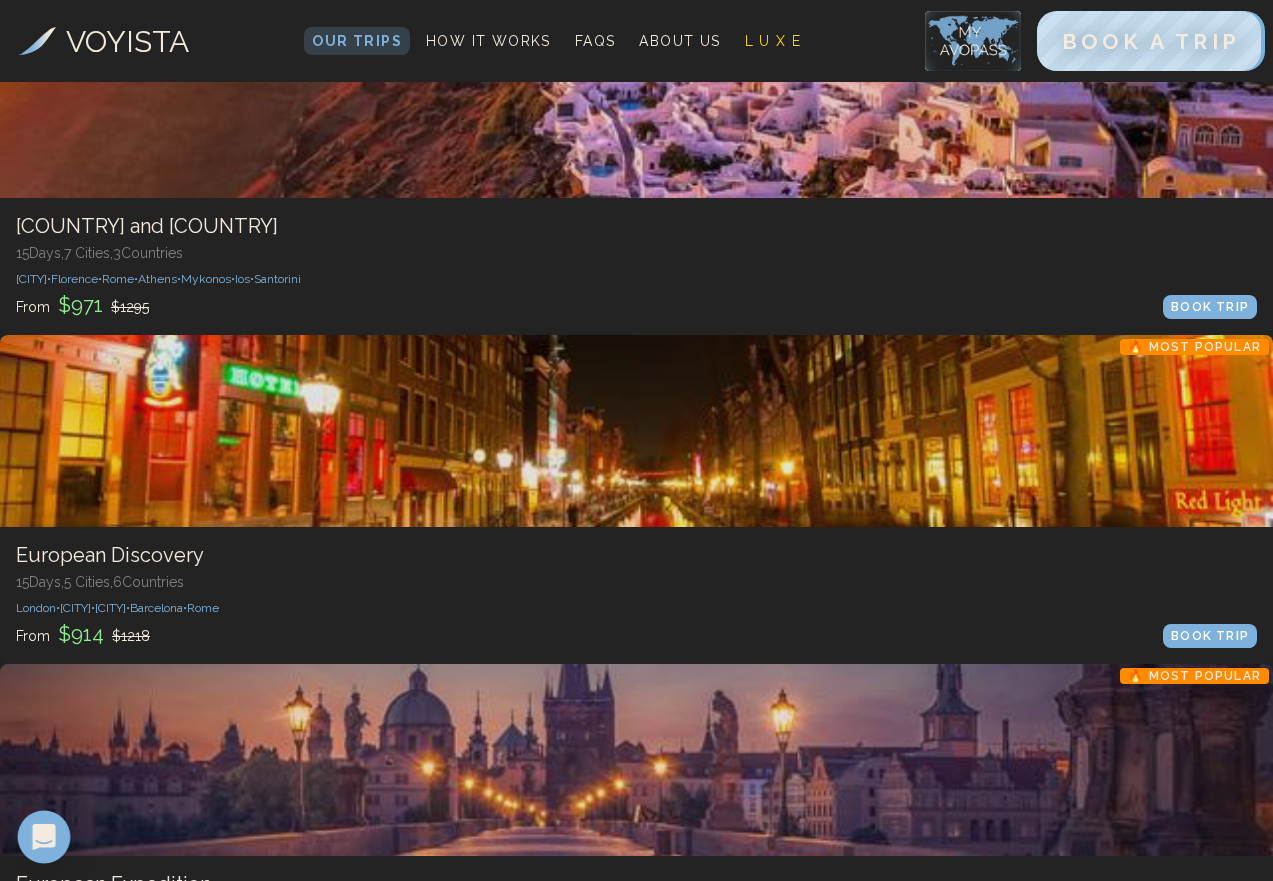 click 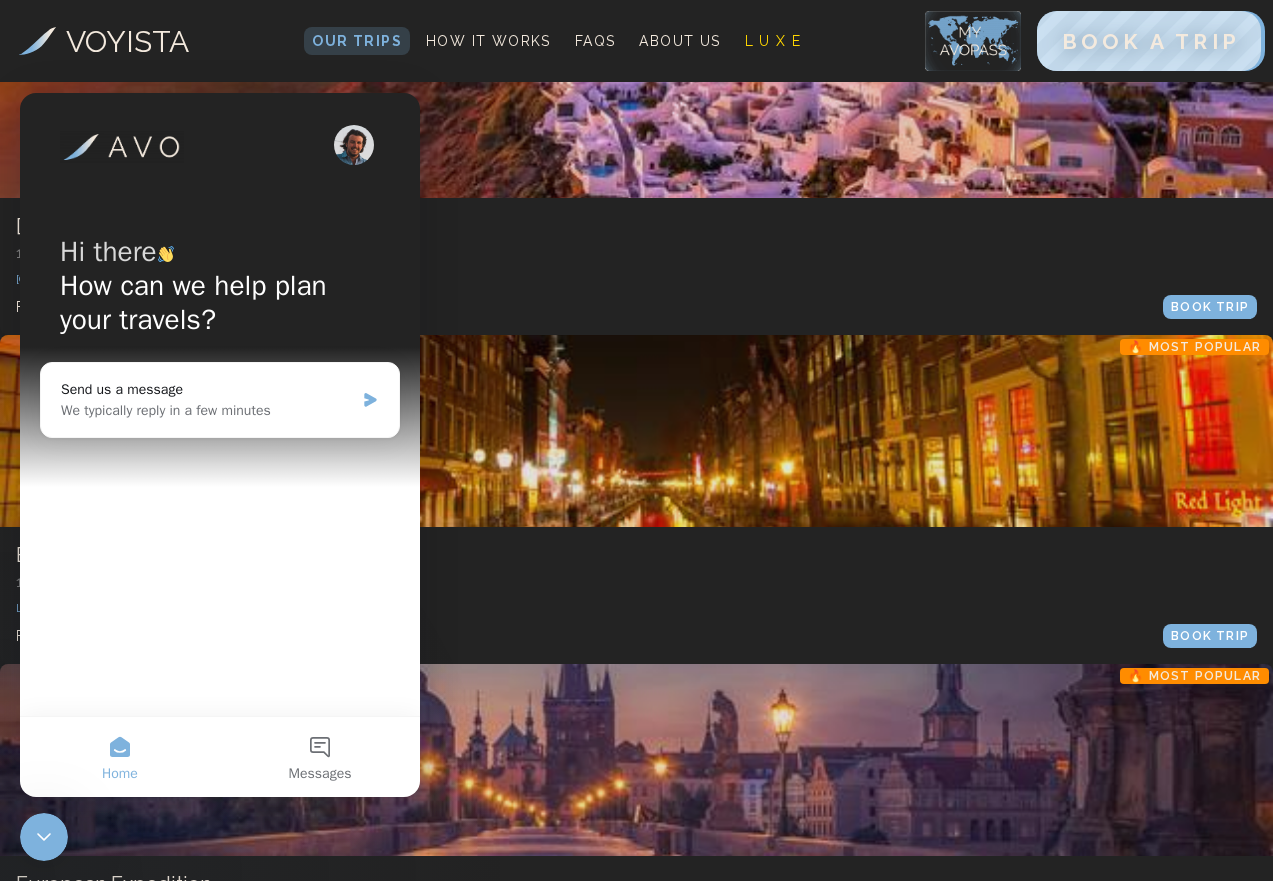 scroll, scrollTop: 0, scrollLeft: 0, axis: both 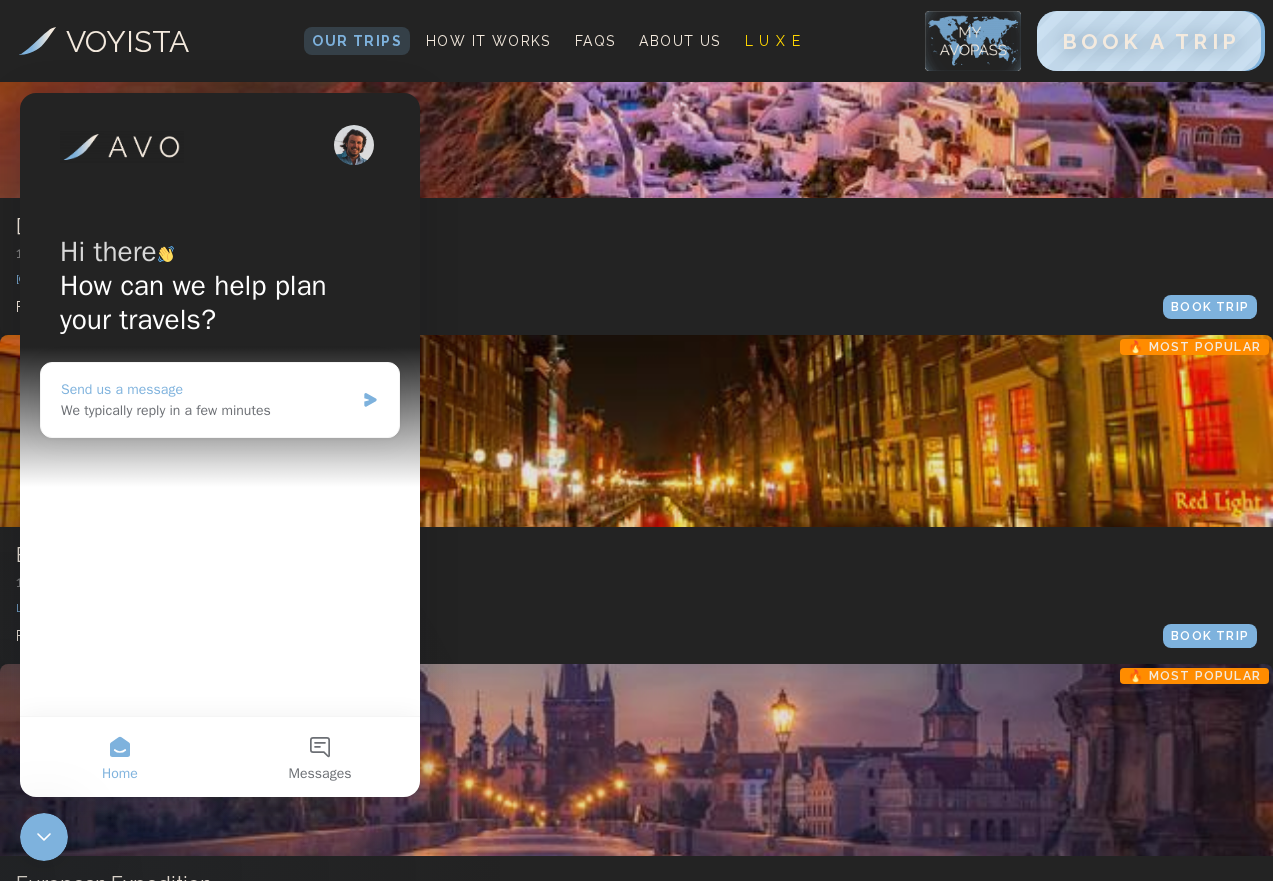 click on "We typically reply in a few minutes" at bounding box center [207, 410] 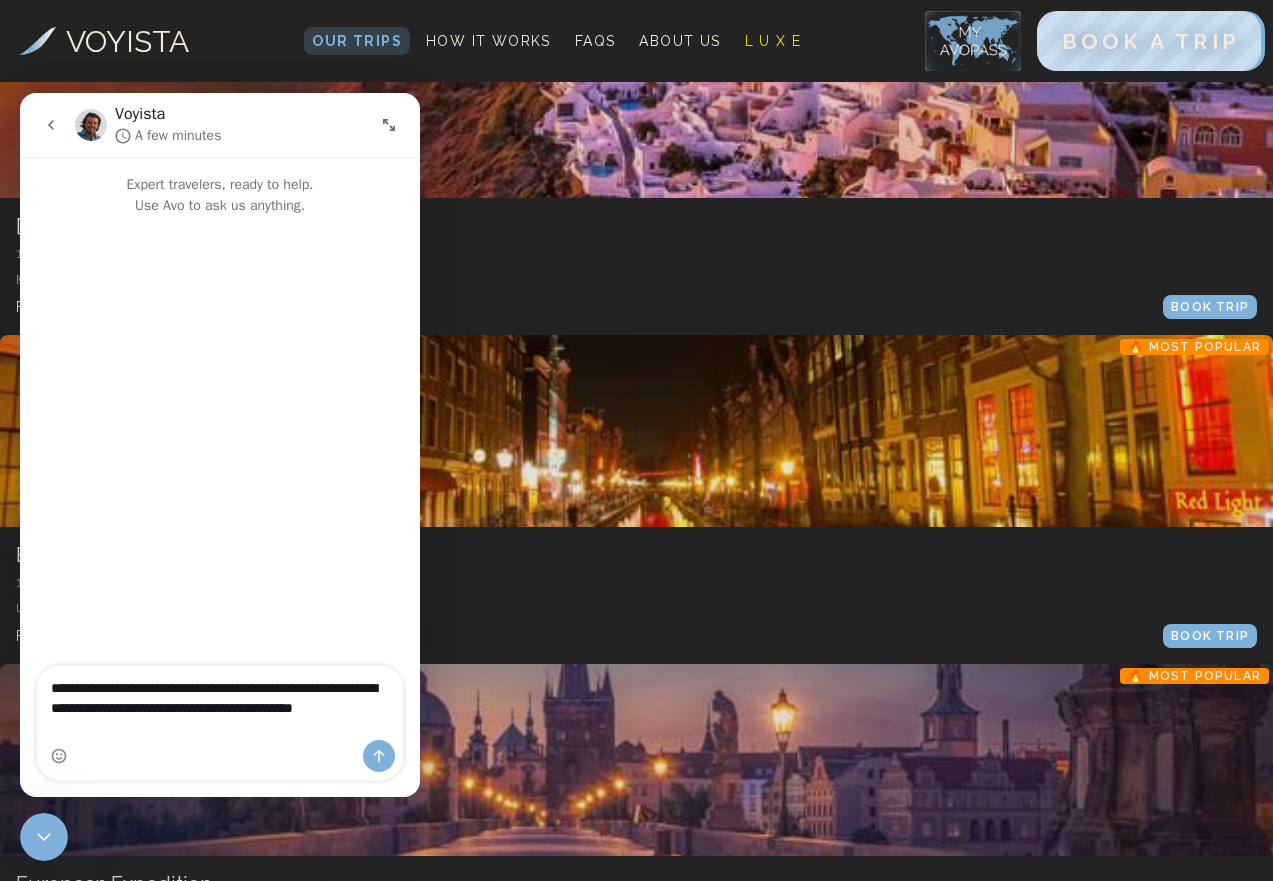 click on "**********" at bounding box center [220, 703] 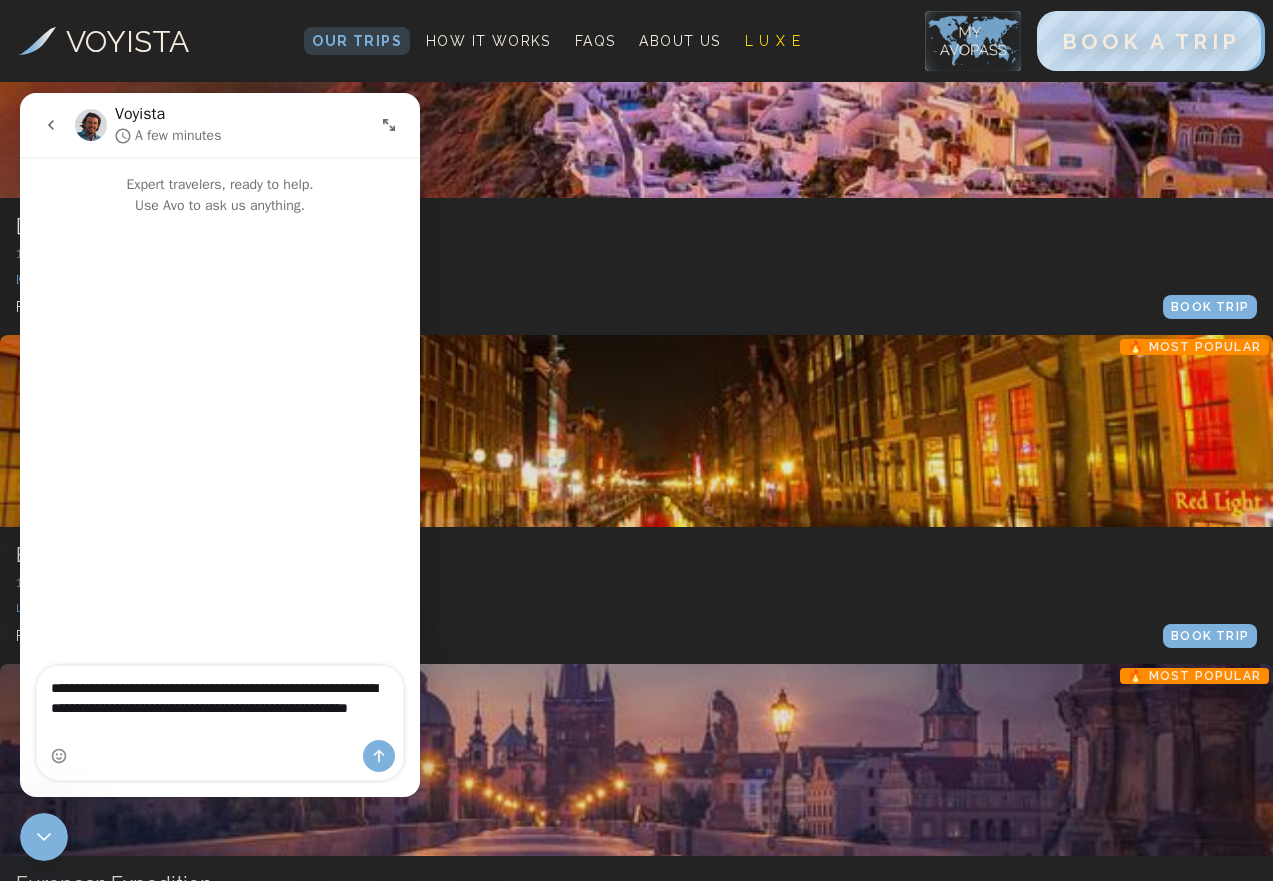 click on "**********" at bounding box center (220, 703) 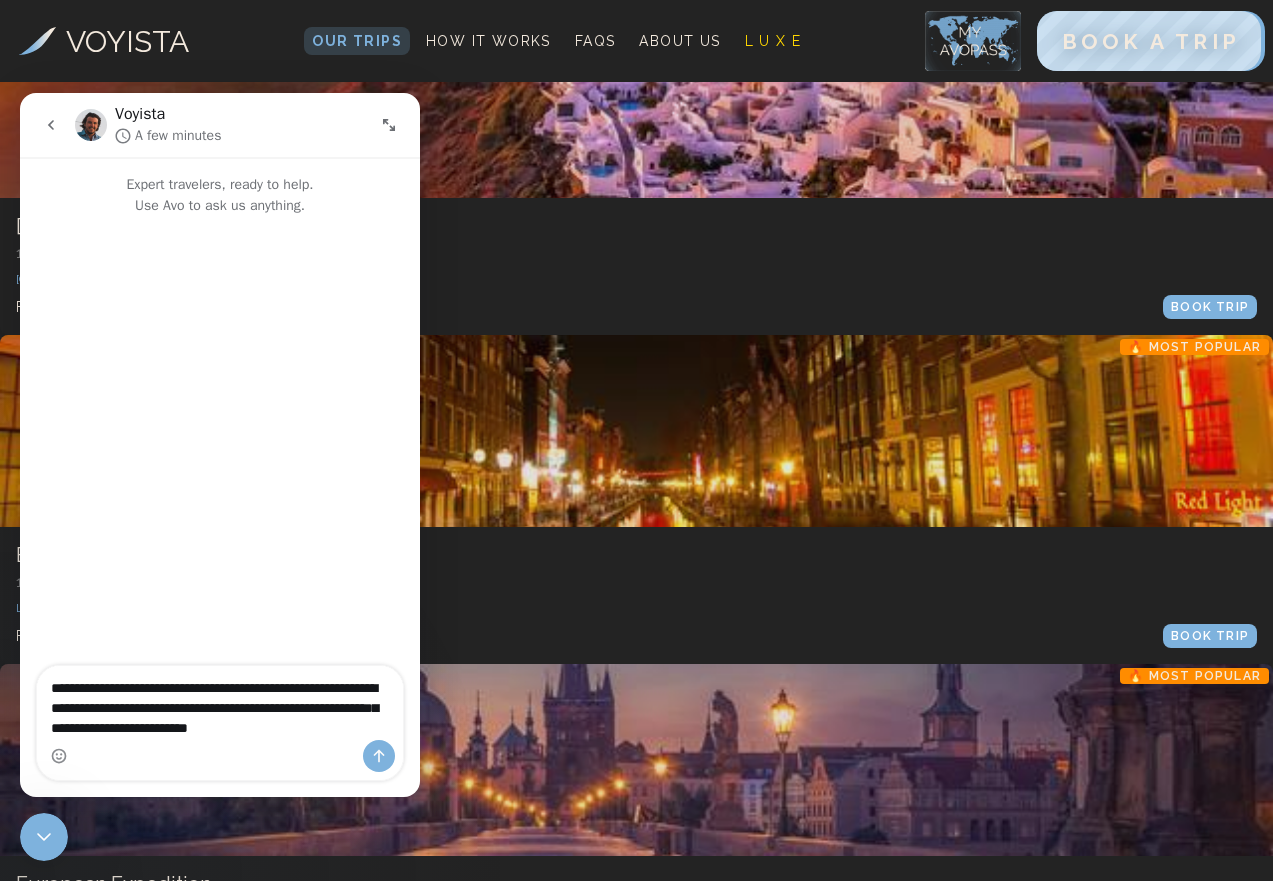type on "**********" 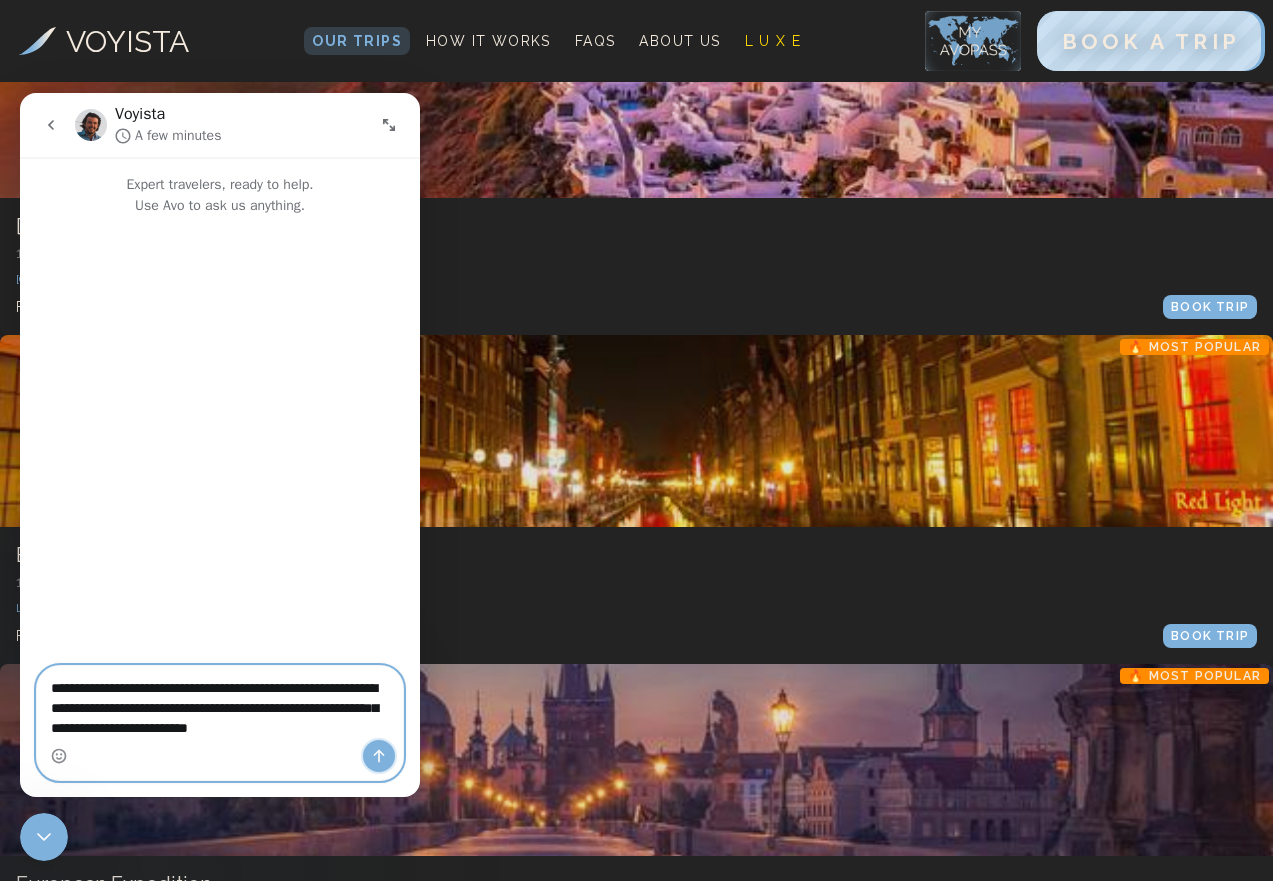 click 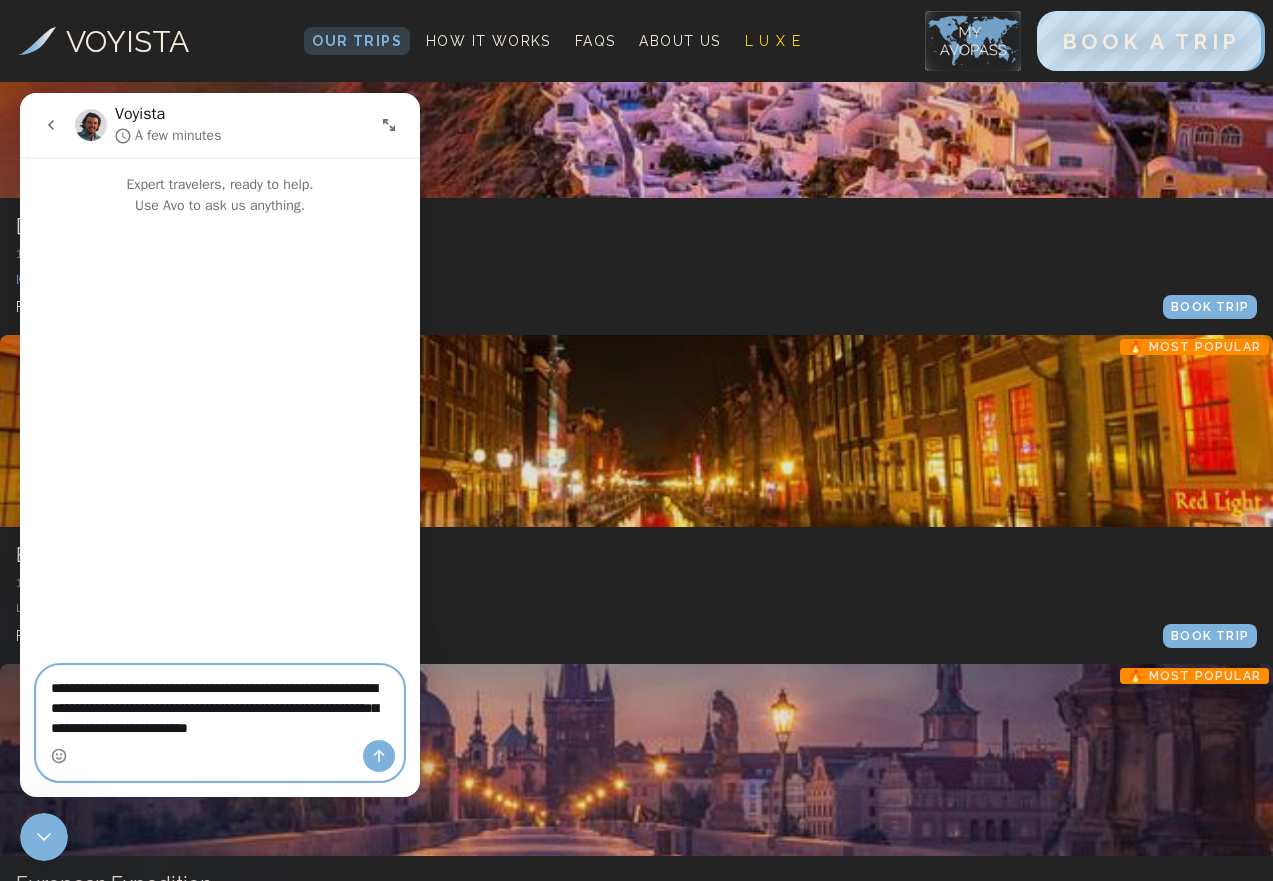 type 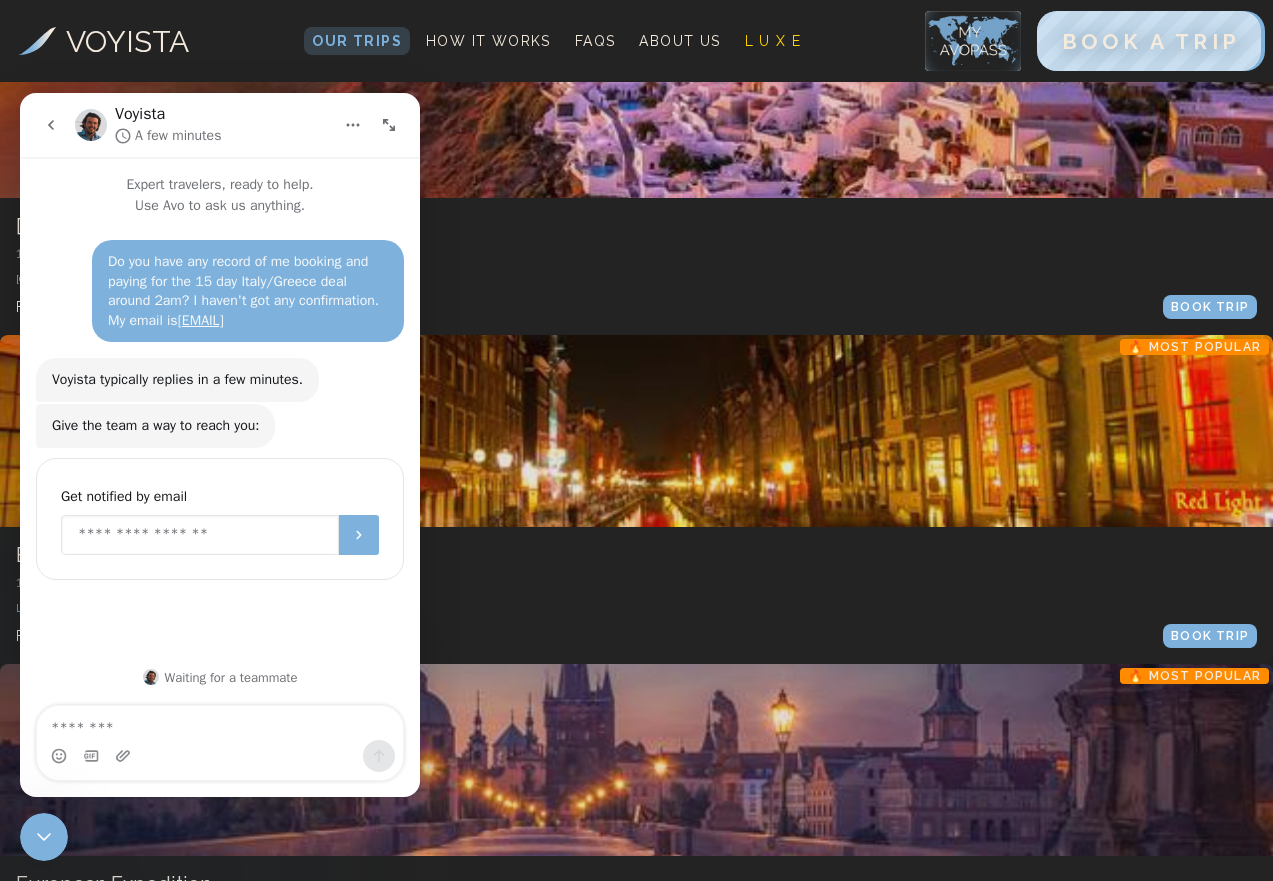 click at bounding box center (200, 535) 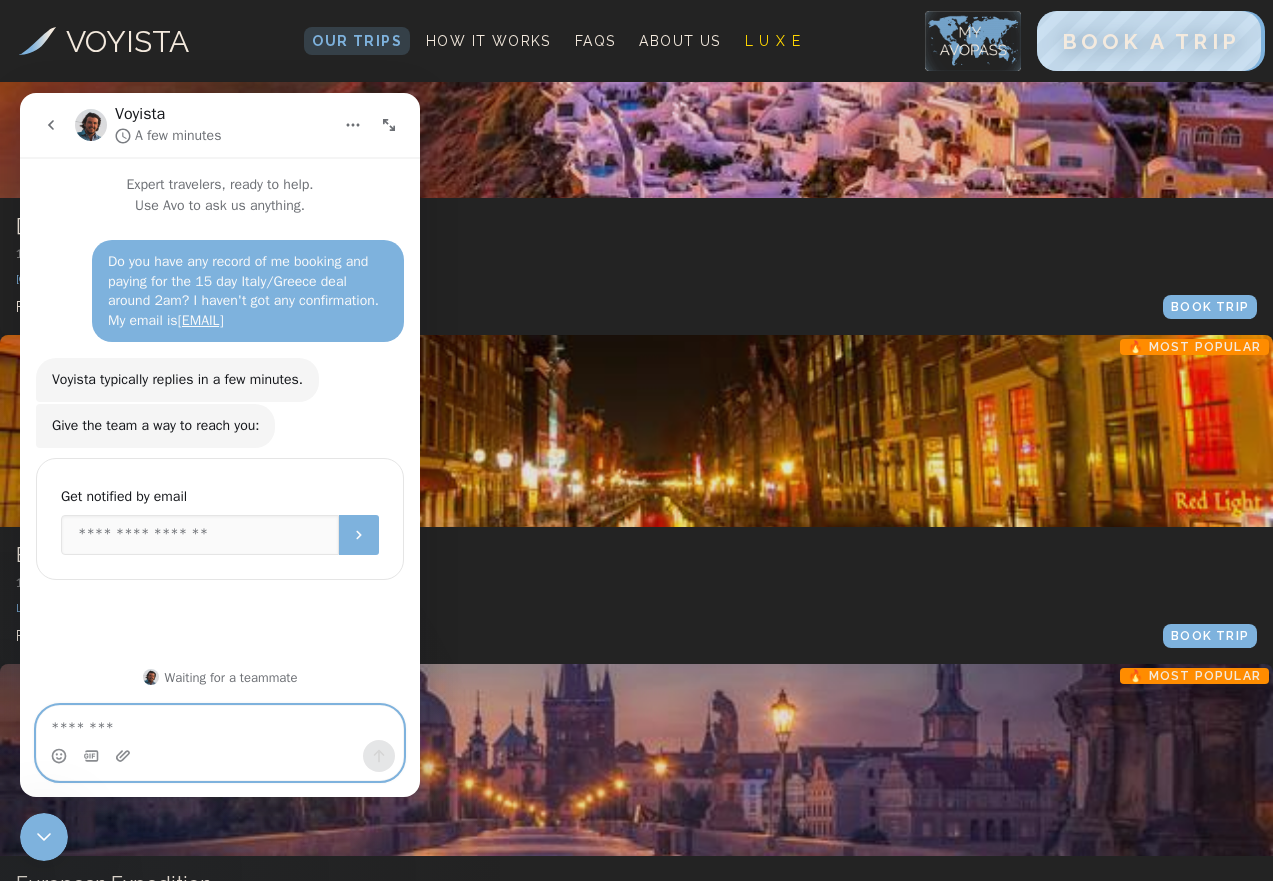click at bounding box center (220, 723) 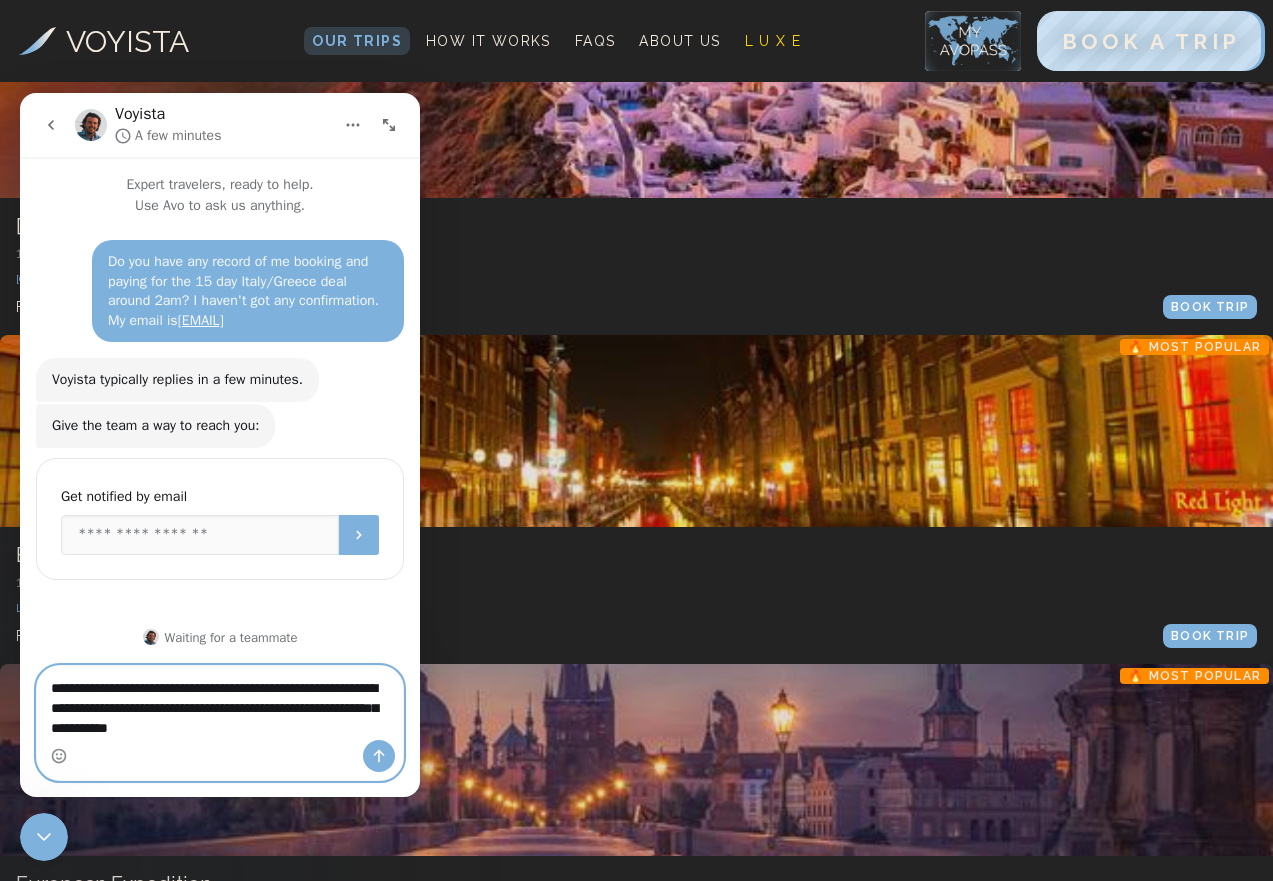 type on "**********" 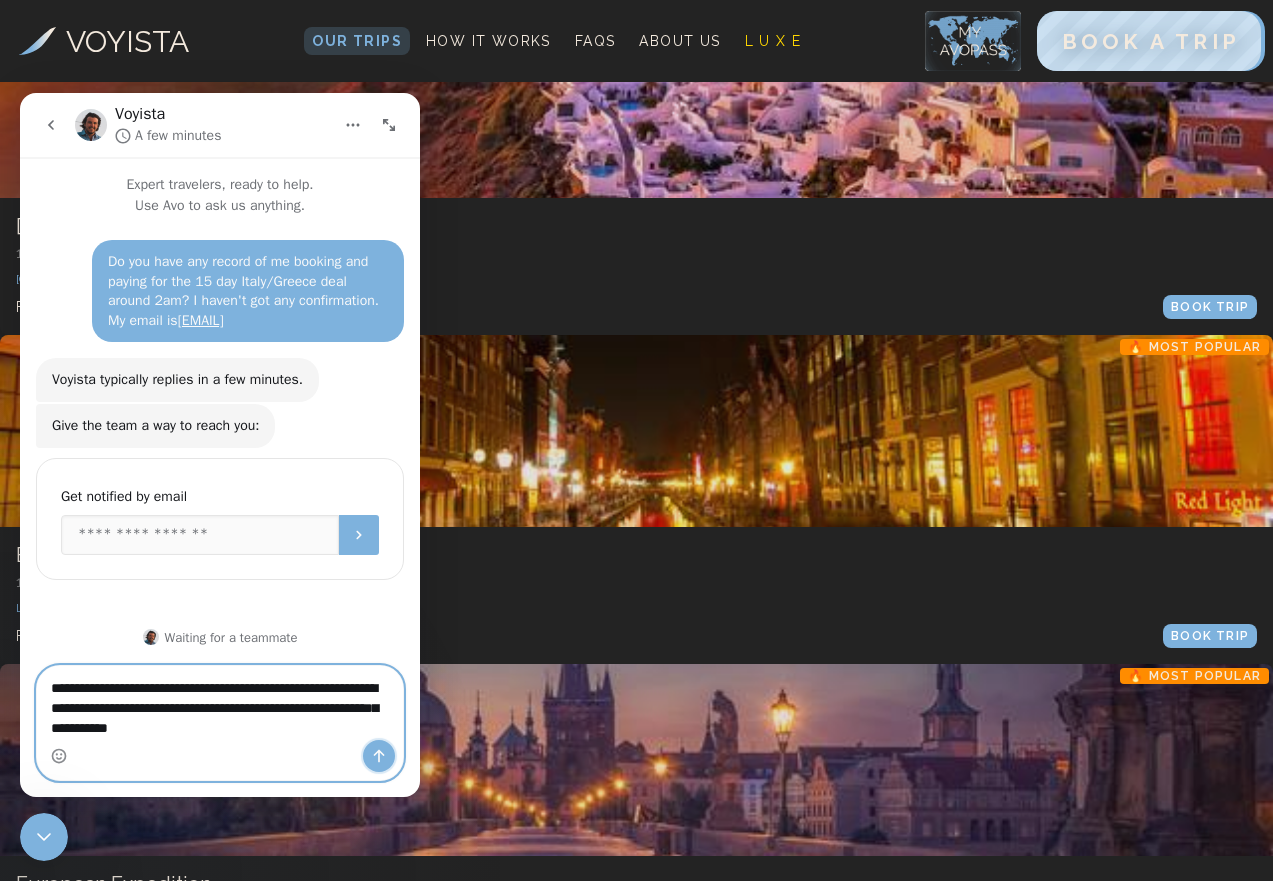 click 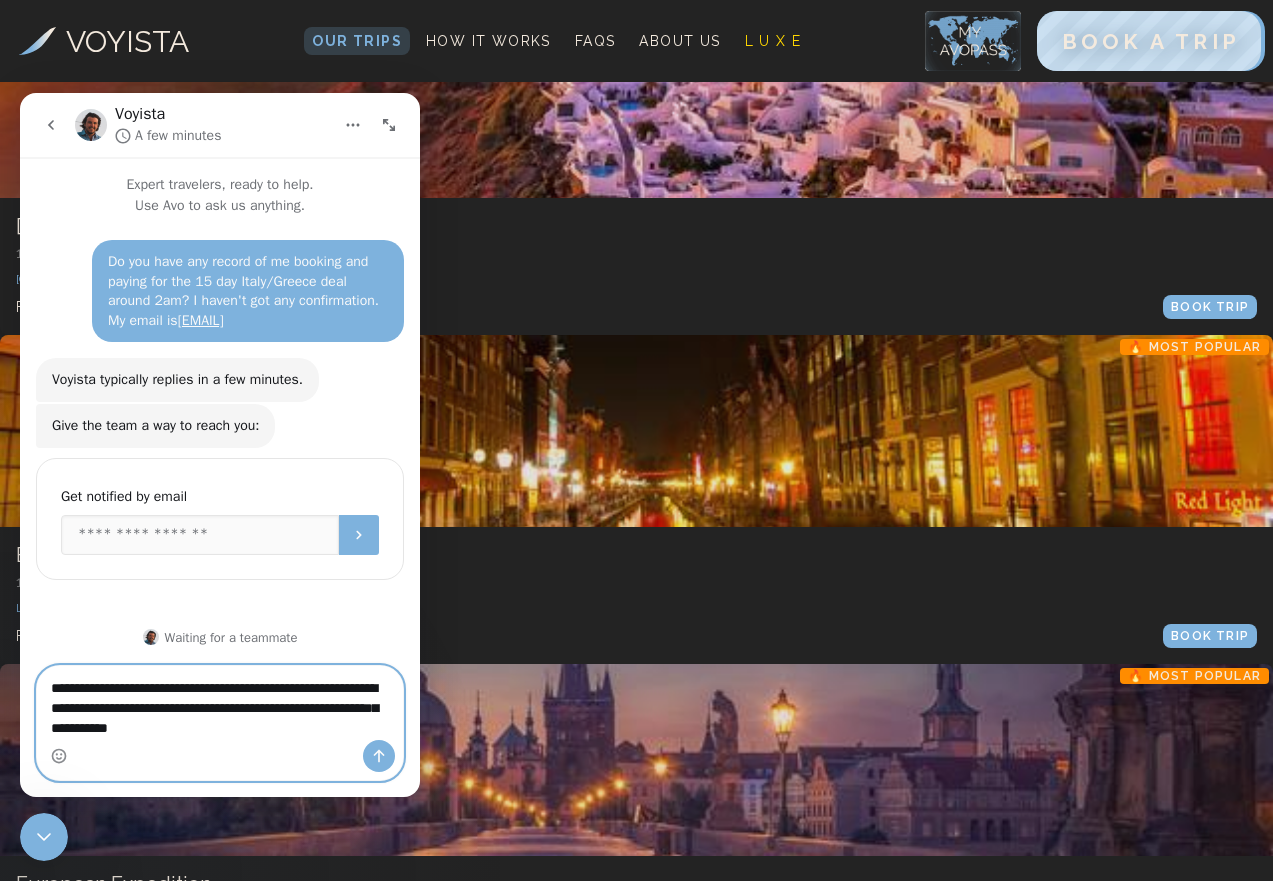 type 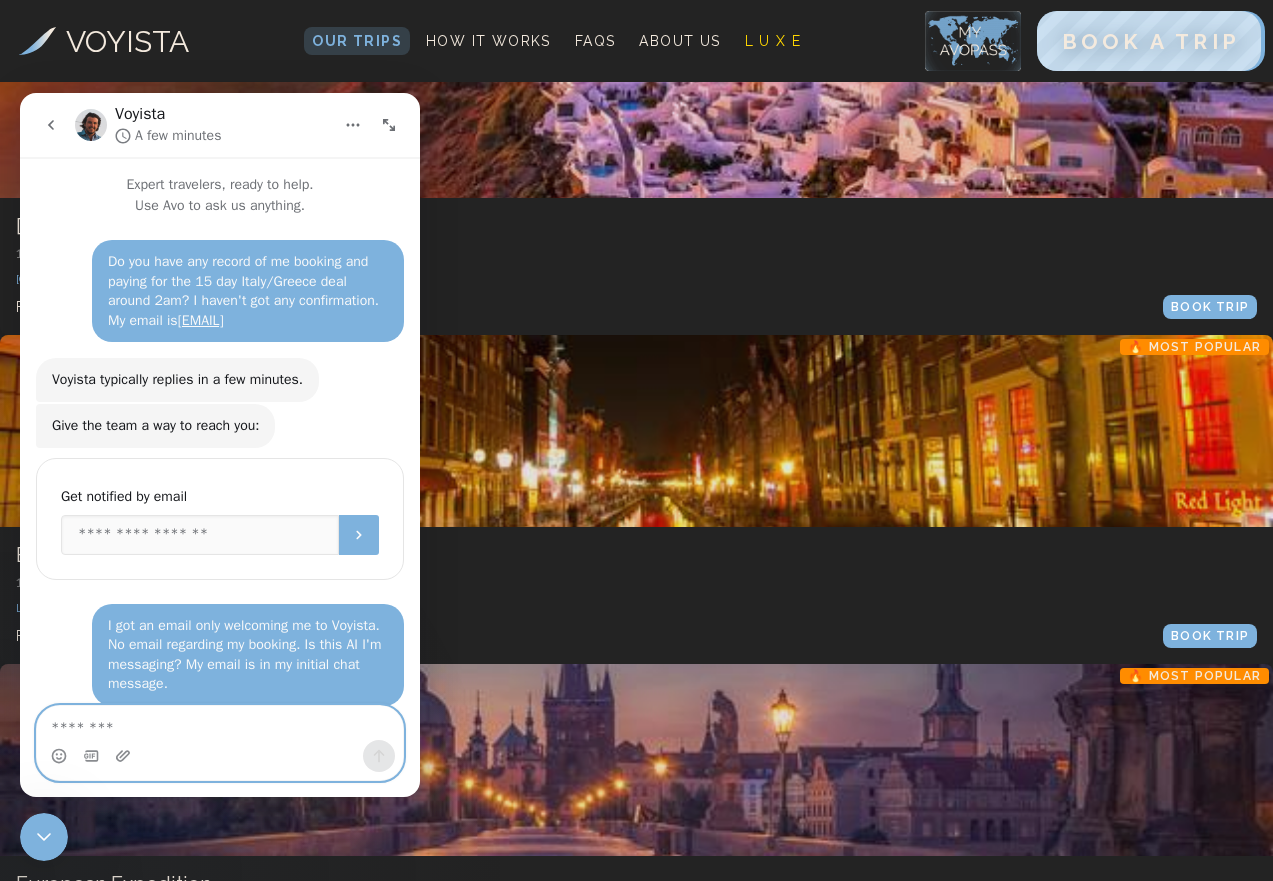 scroll, scrollTop: 78, scrollLeft: 0, axis: vertical 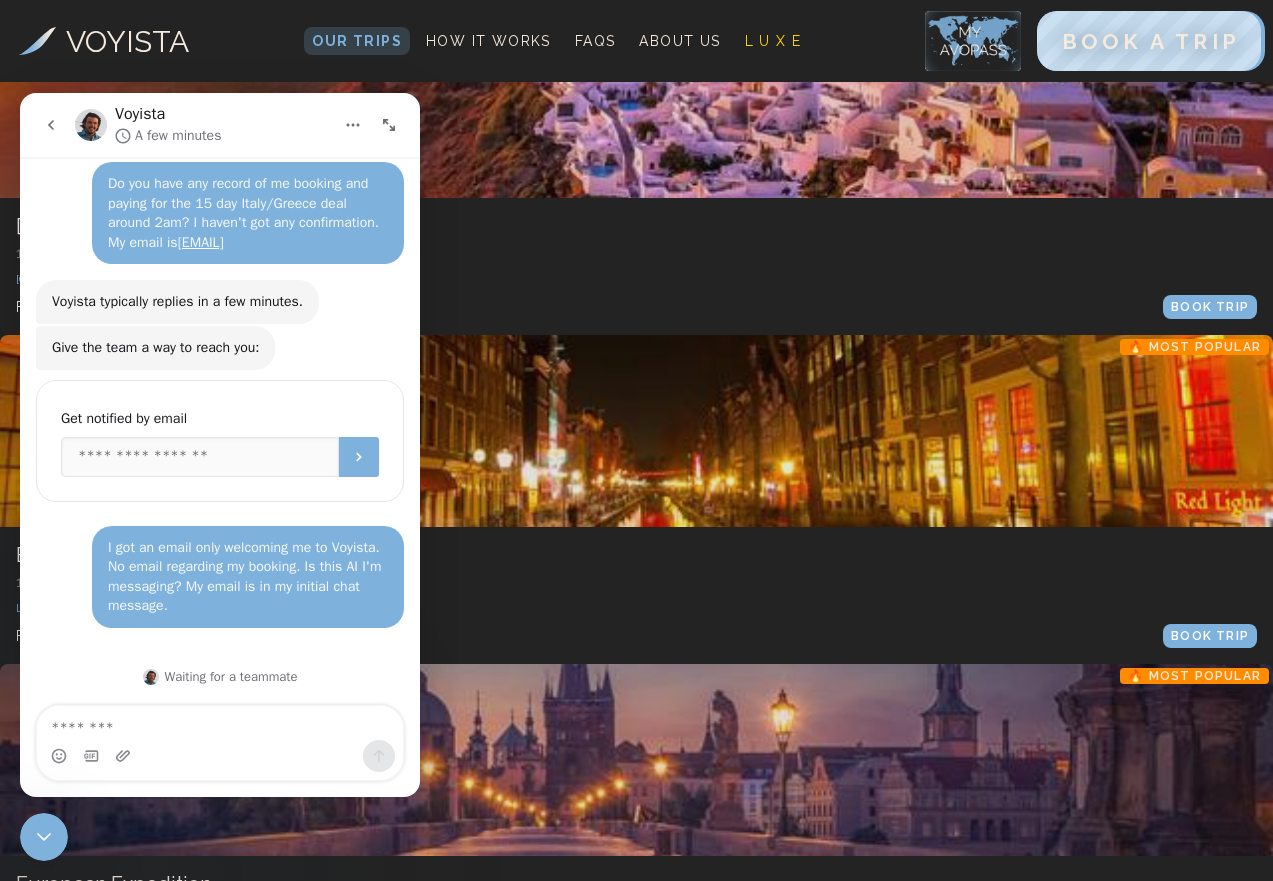 click at bounding box center (973, 41) 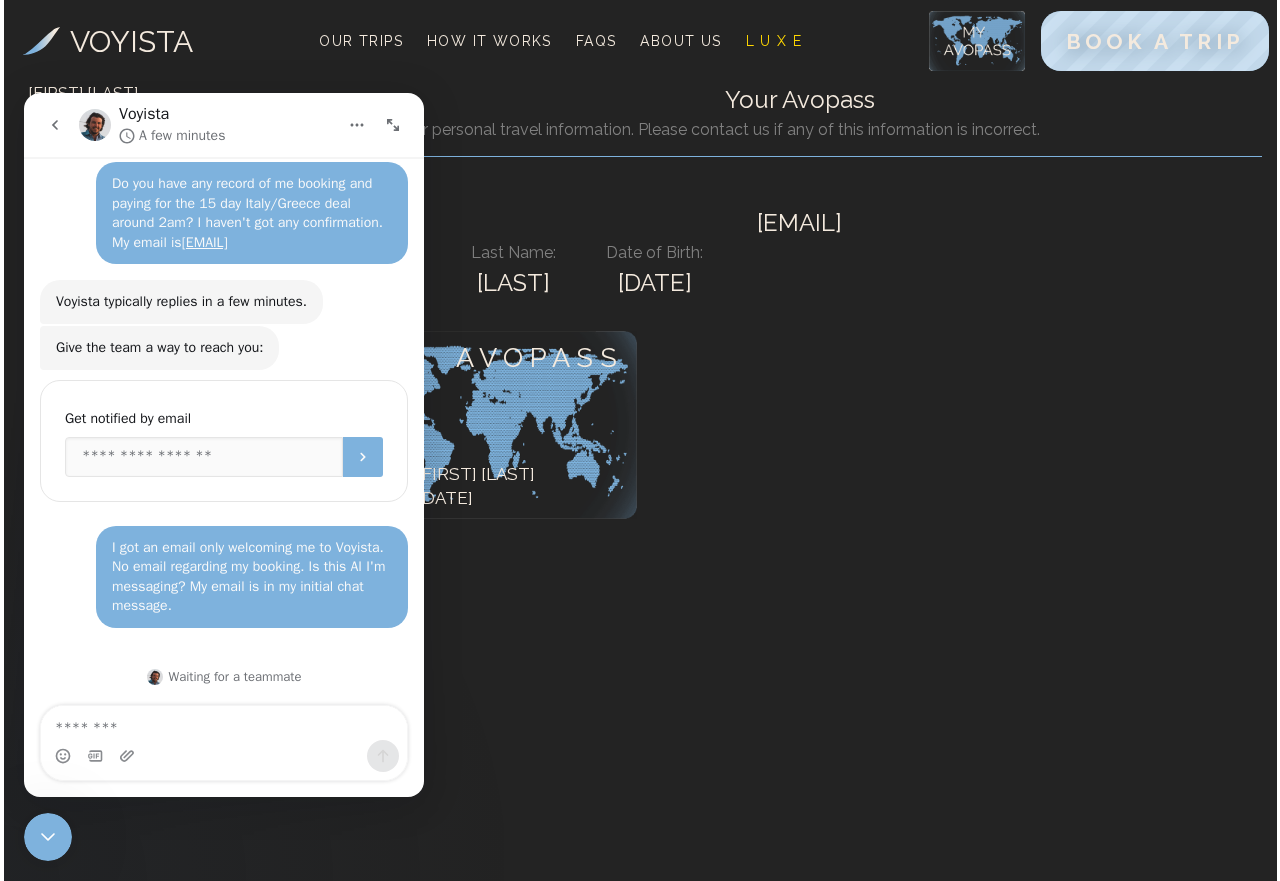 scroll, scrollTop: 0, scrollLeft: 0, axis: both 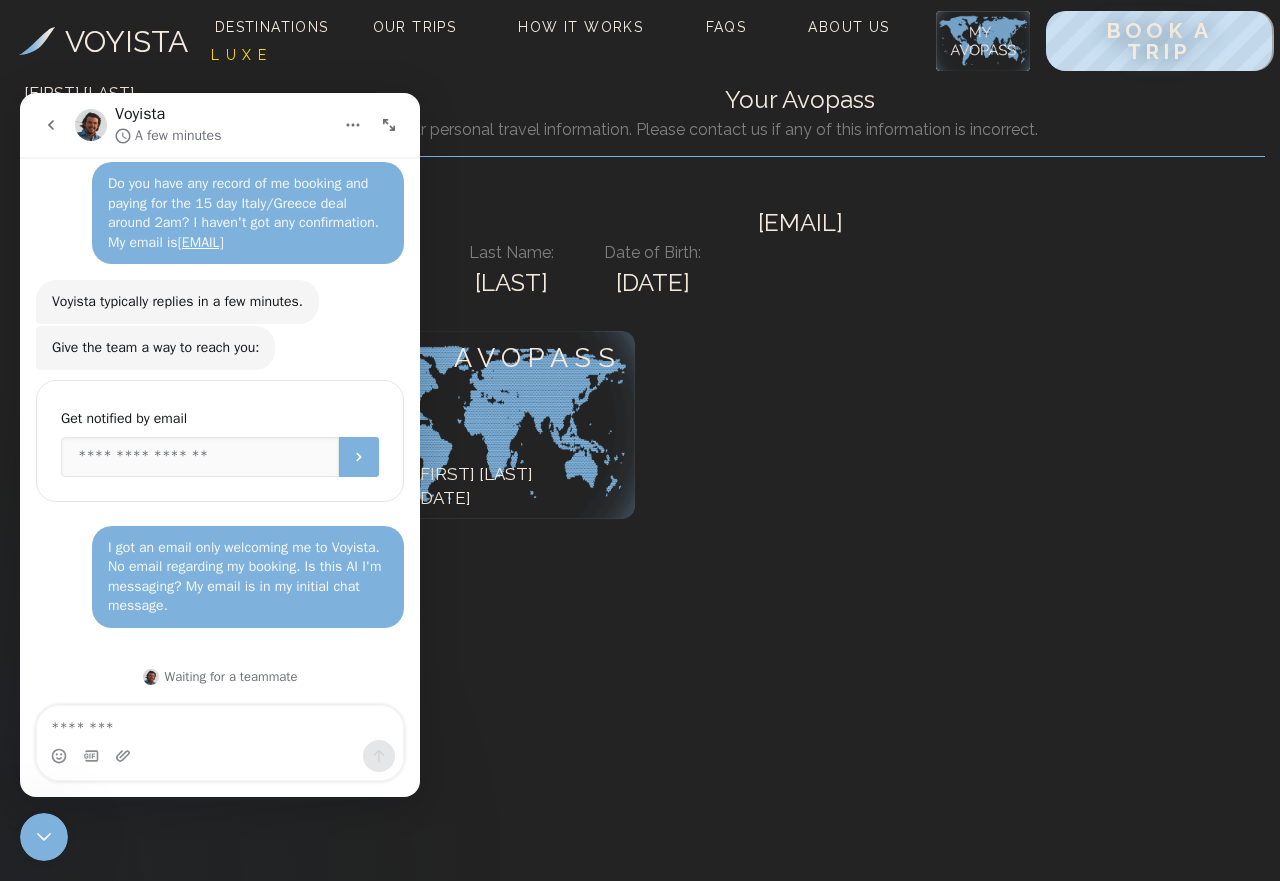 click 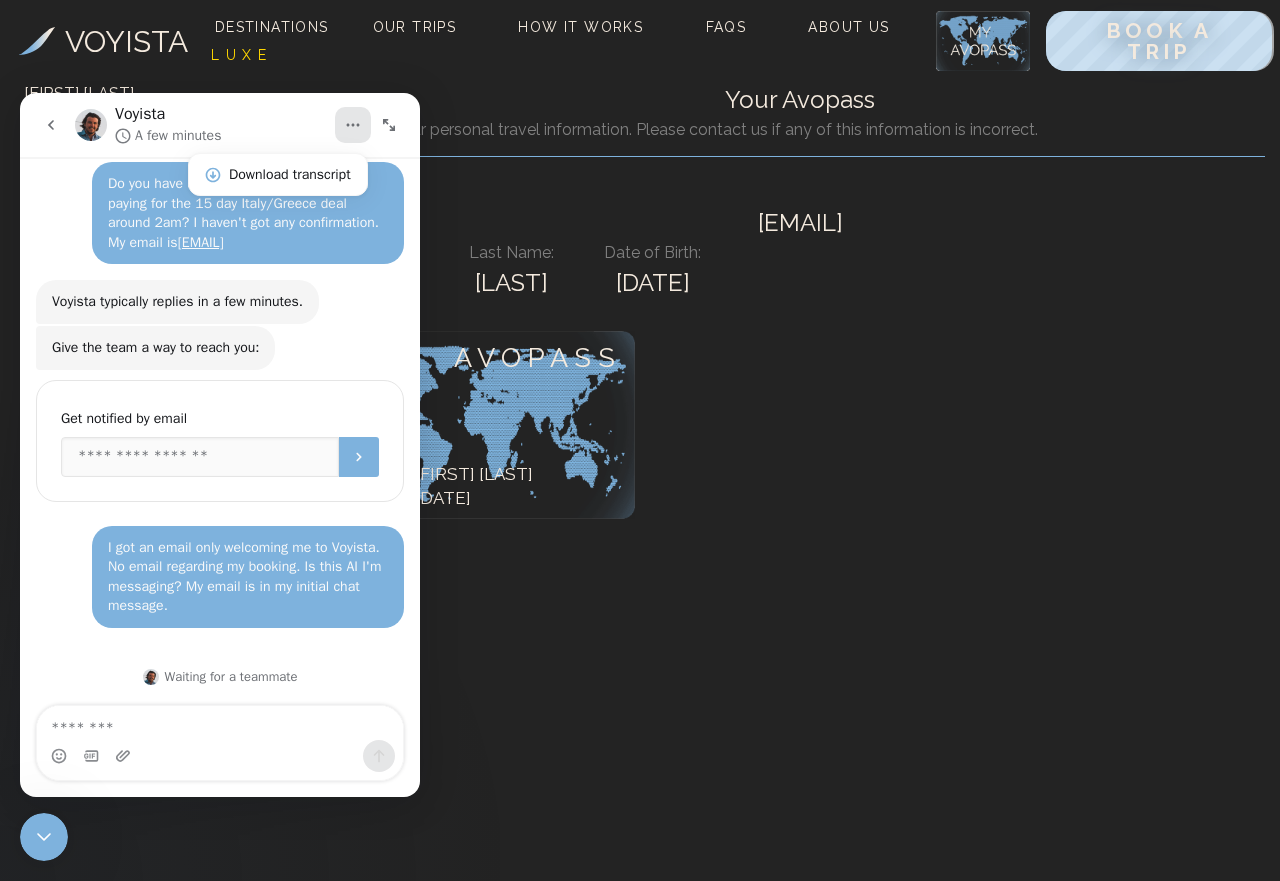click on "Voyista A few minutes" at bounding box center [204, 125] 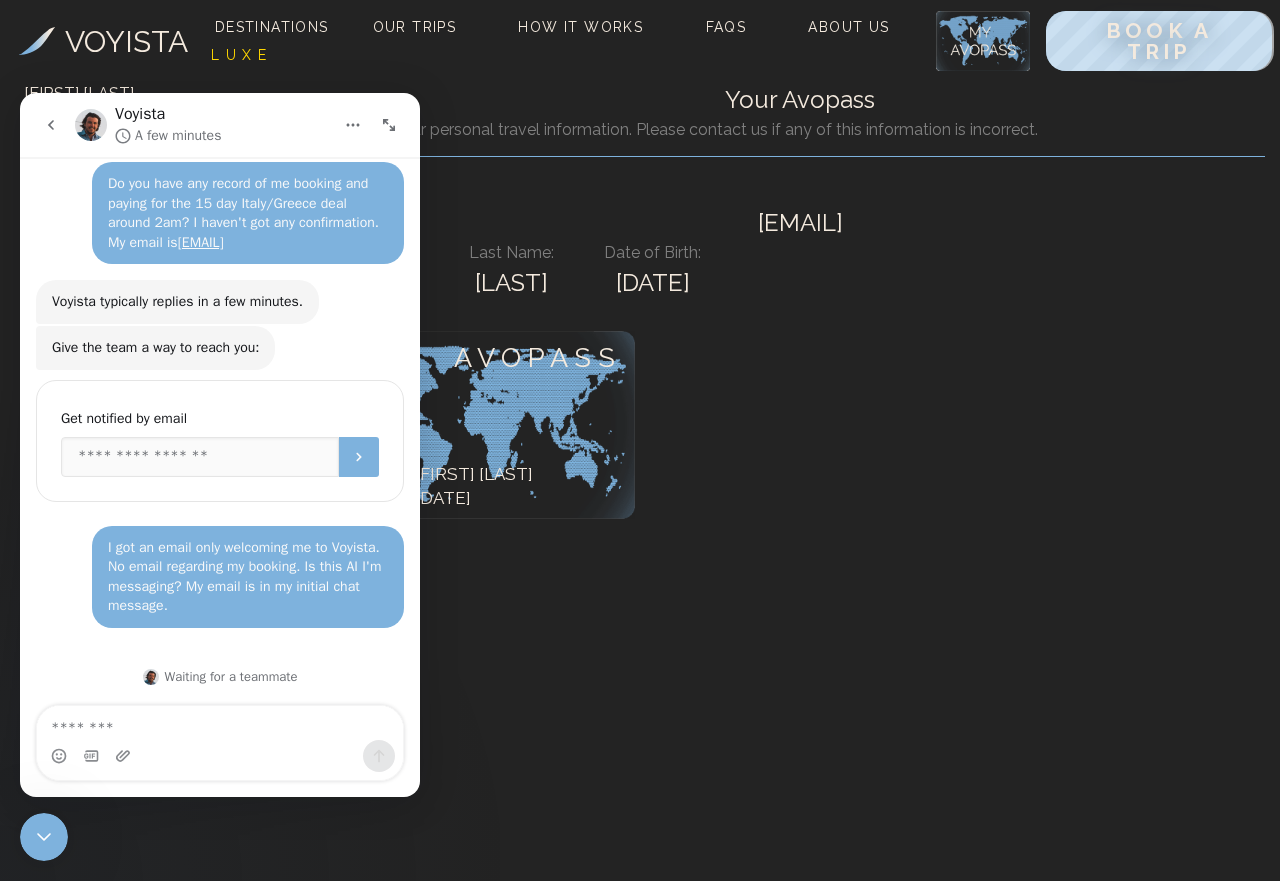click 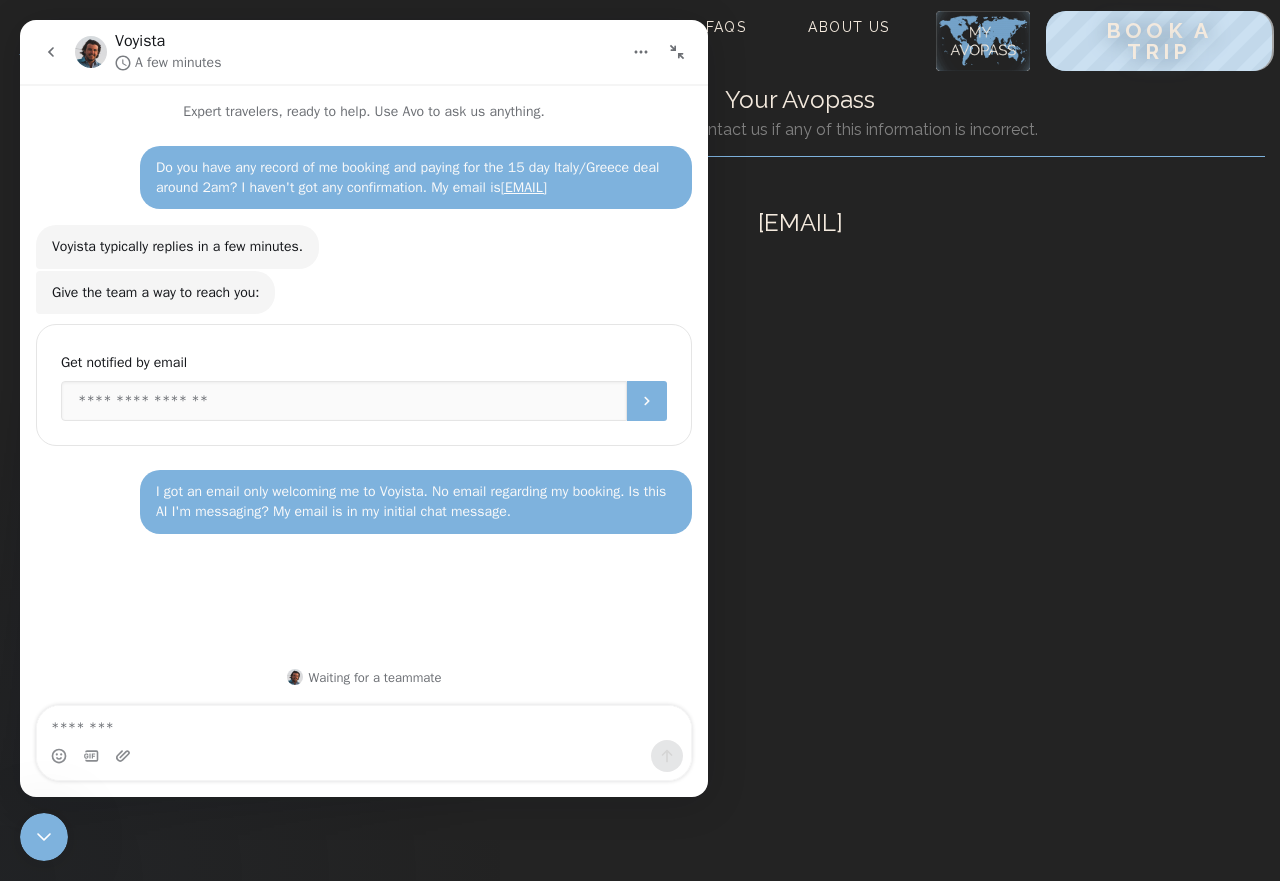 scroll, scrollTop: 0, scrollLeft: 0, axis: both 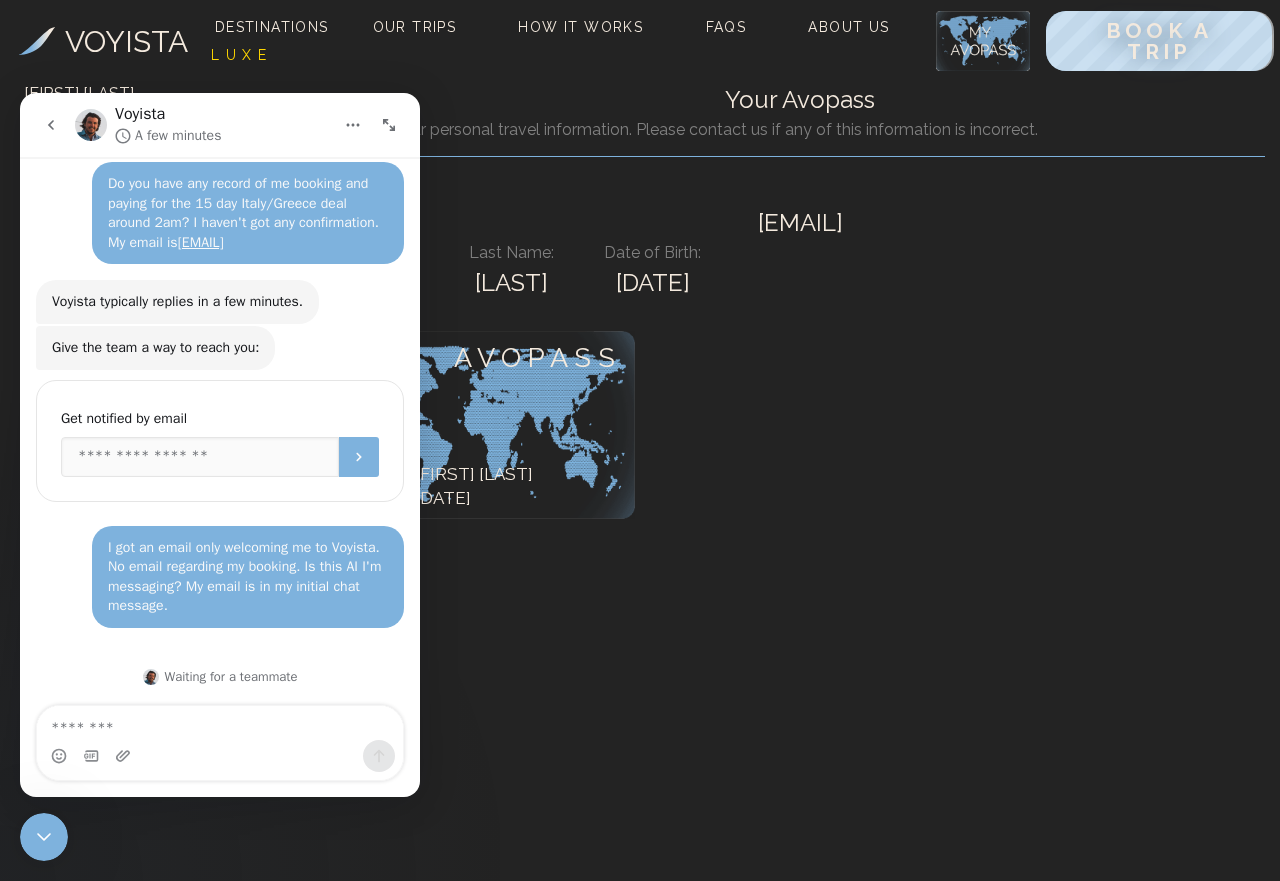 click 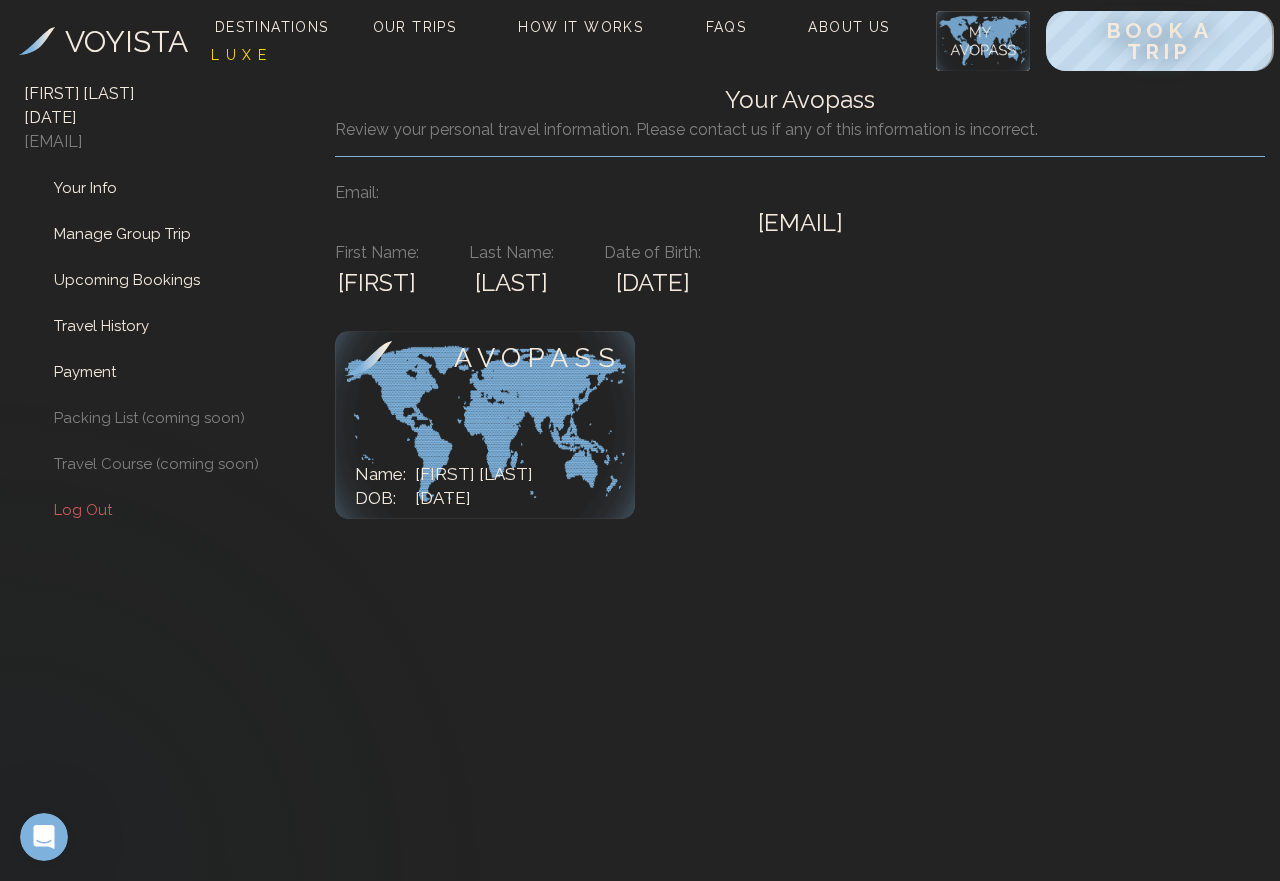 scroll, scrollTop: 0, scrollLeft: 0, axis: both 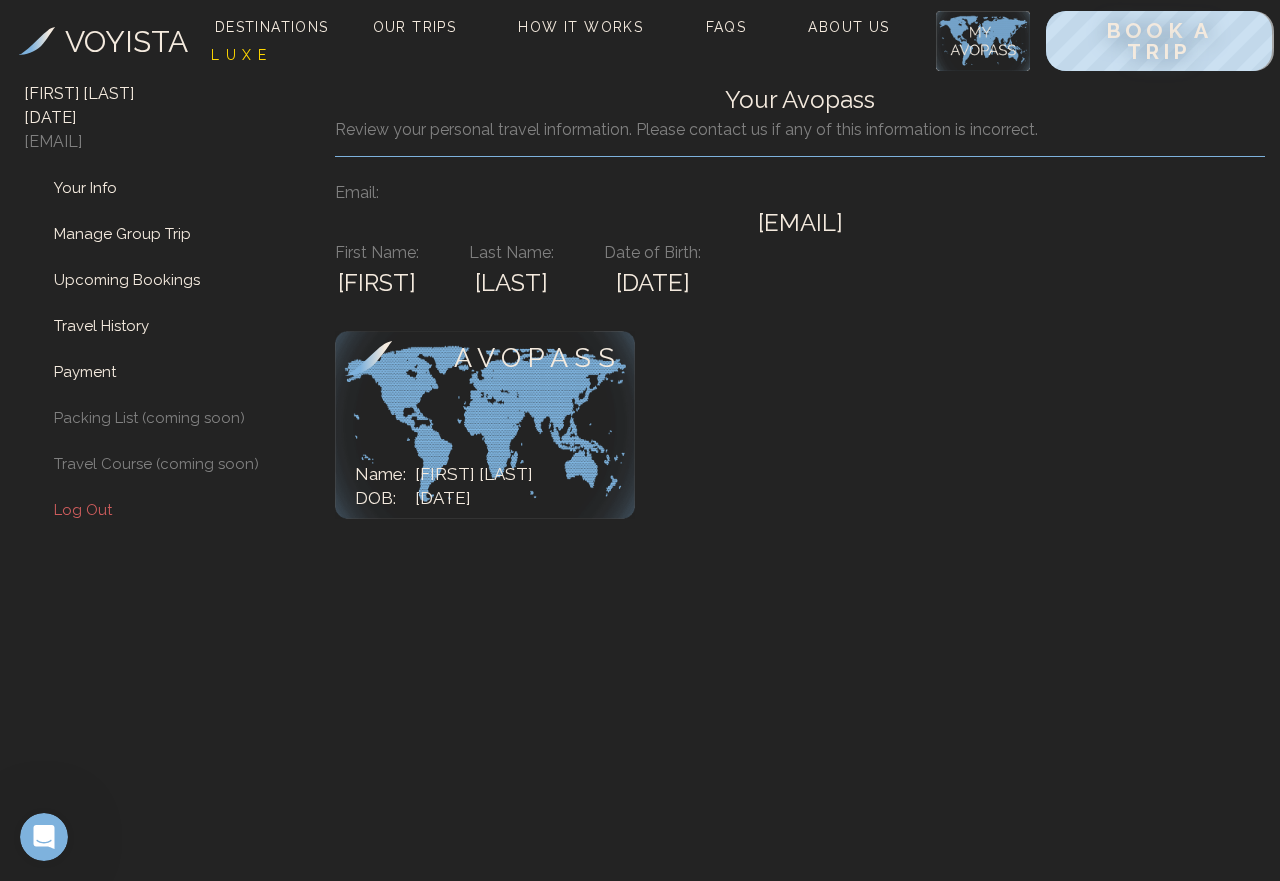 click on "A V O P A S S Name: DOB: [NAME] [LAST]" at bounding box center (485, 431) 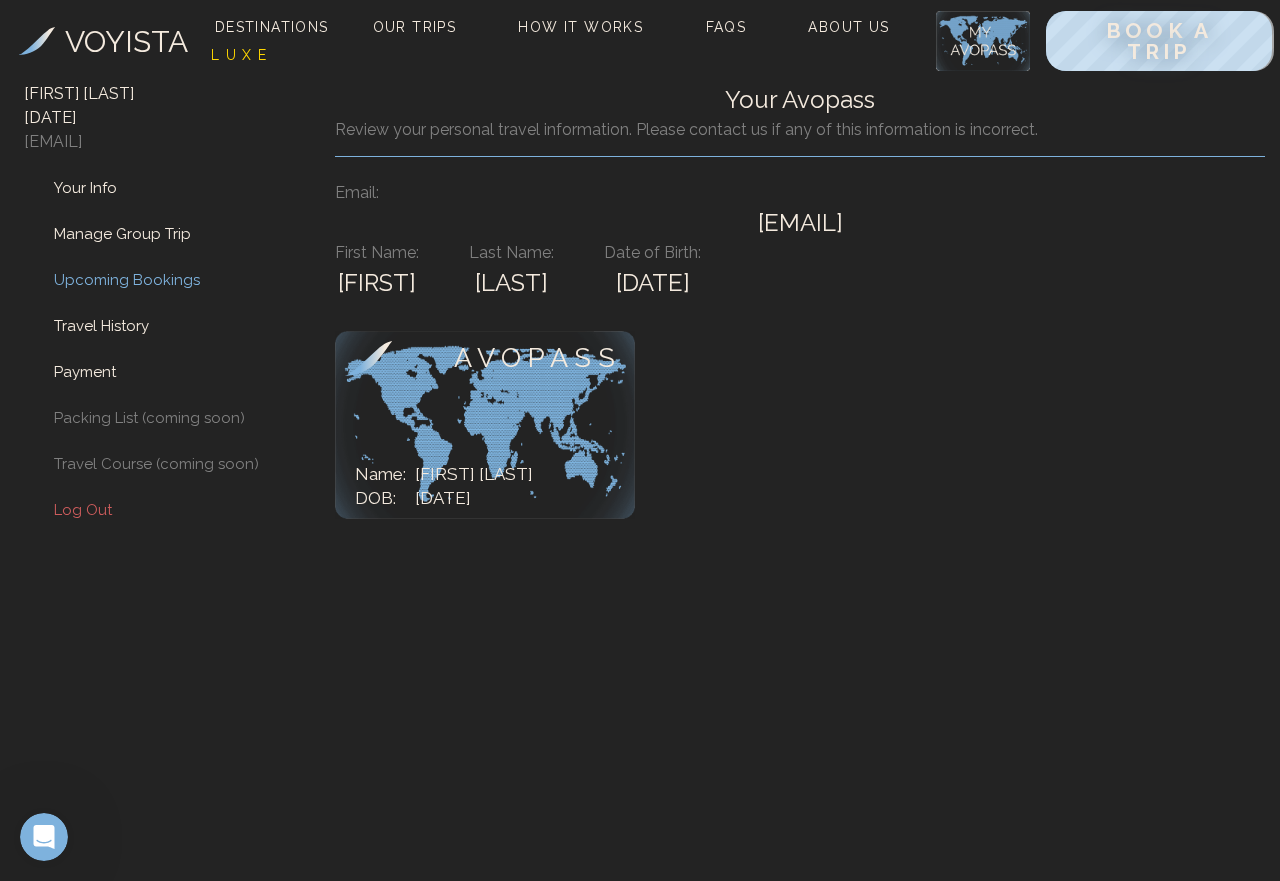 click on "Upcoming Bookings" at bounding box center [127, 280] 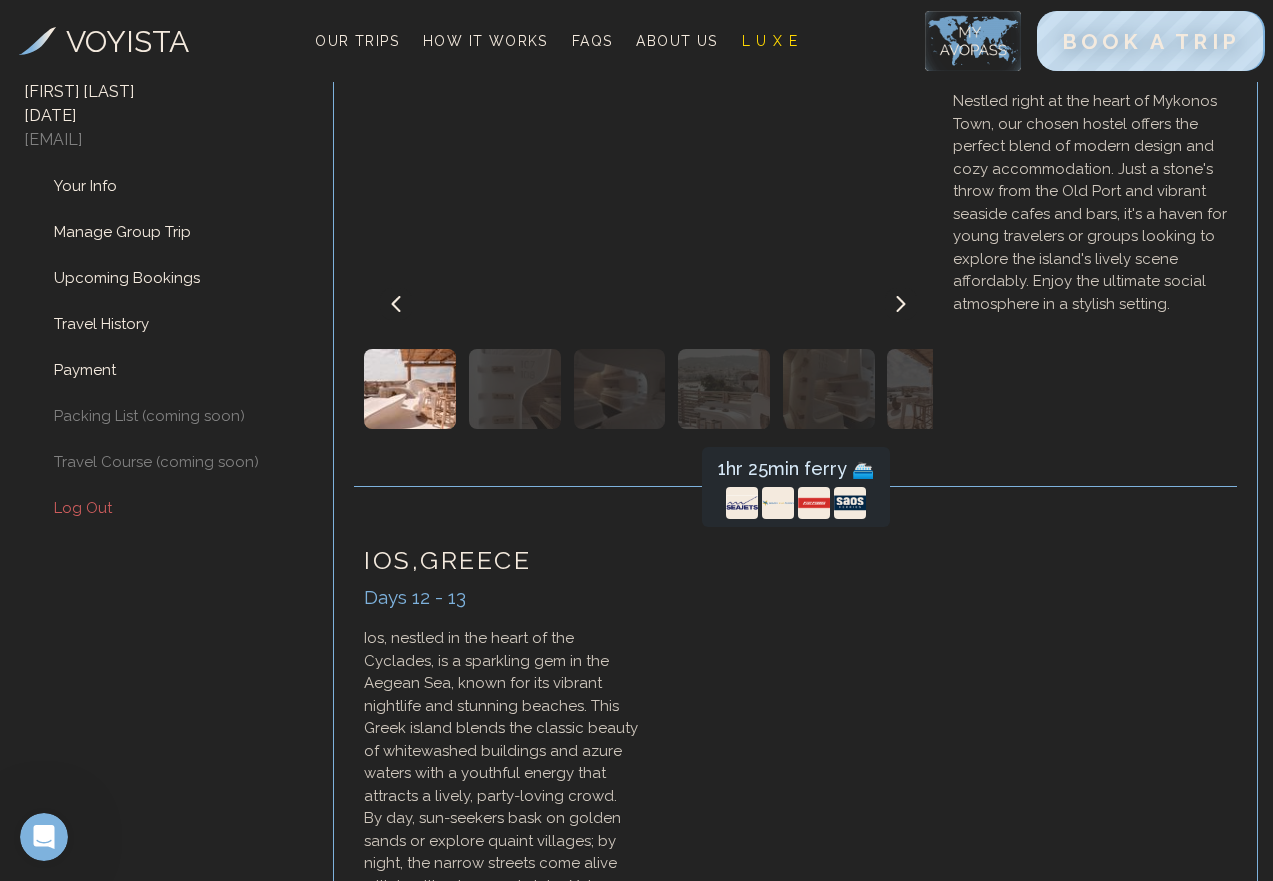 scroll, scrollTop: 6403, scrollLeft: 0, axis: vertical 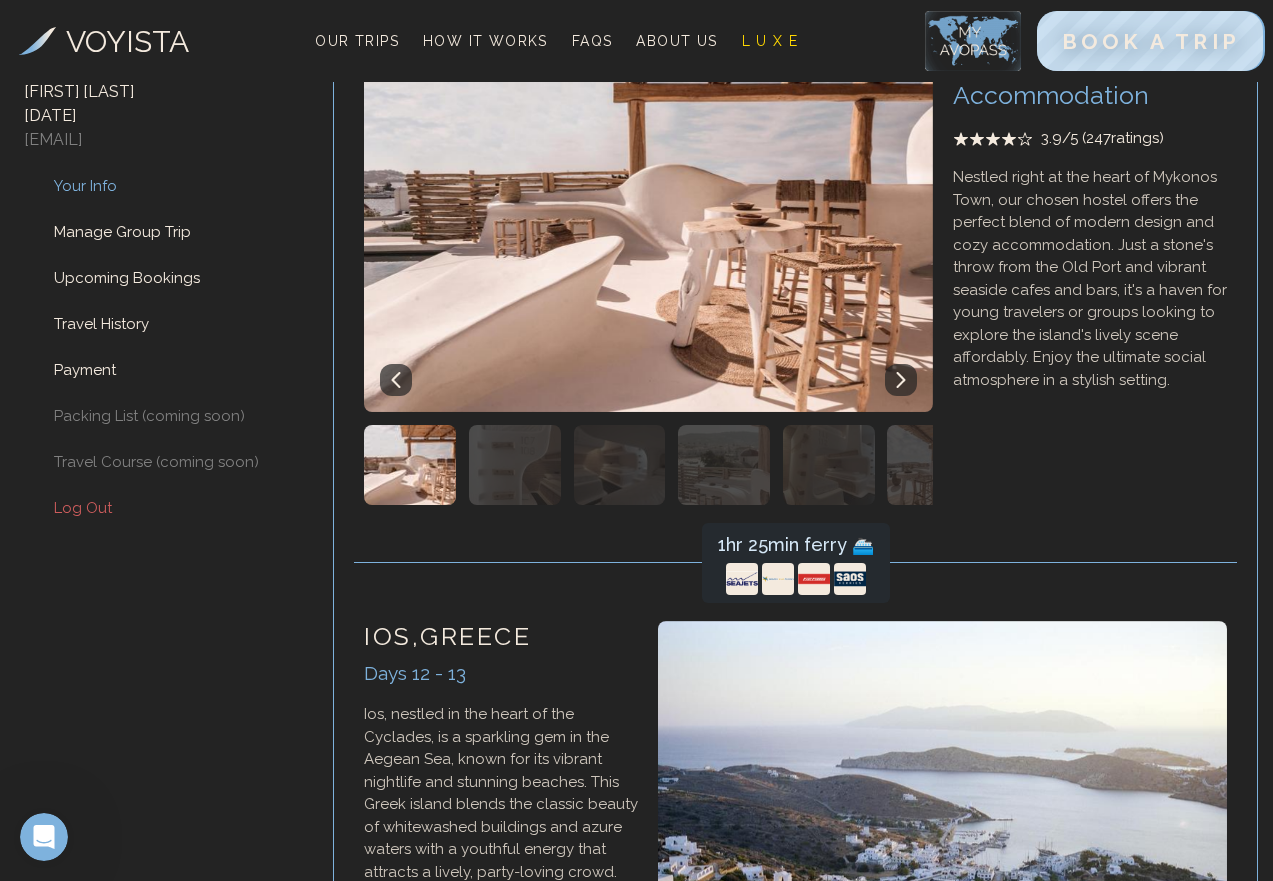 click on "Your Info" at bounding box center (85, 186) 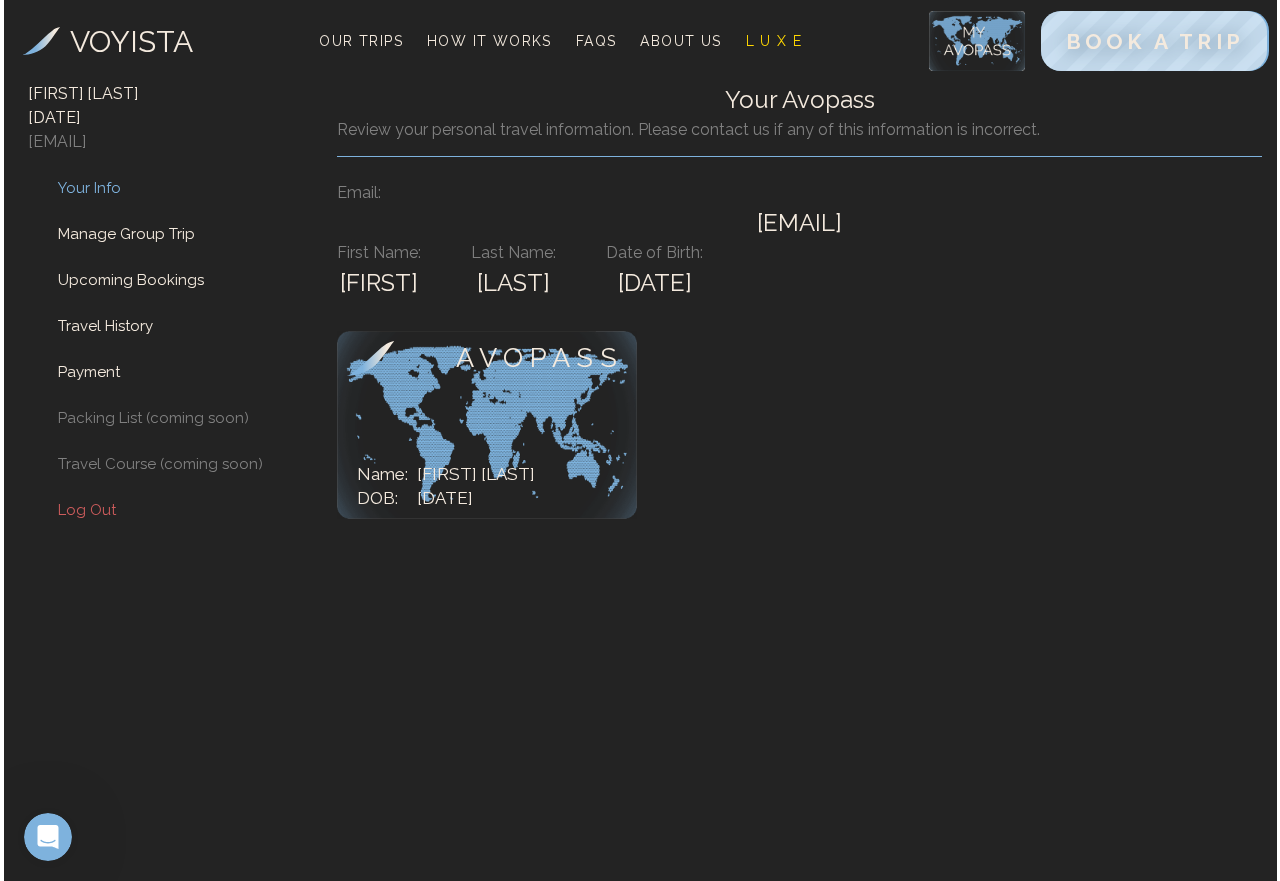 scroll, scrollTop: 0, scrollLeft: 0, axis: both 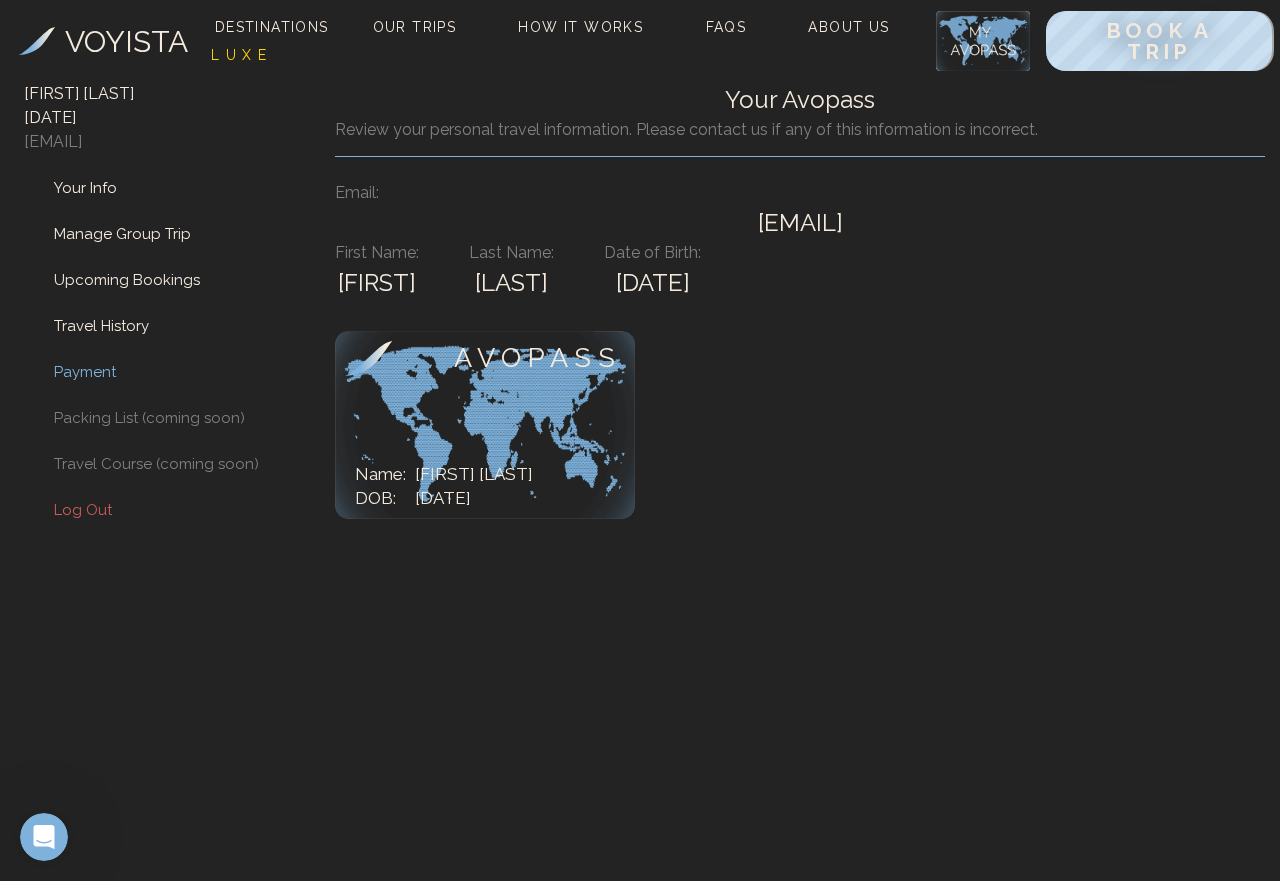 click on "Payment" at bounding box center [85, 372] 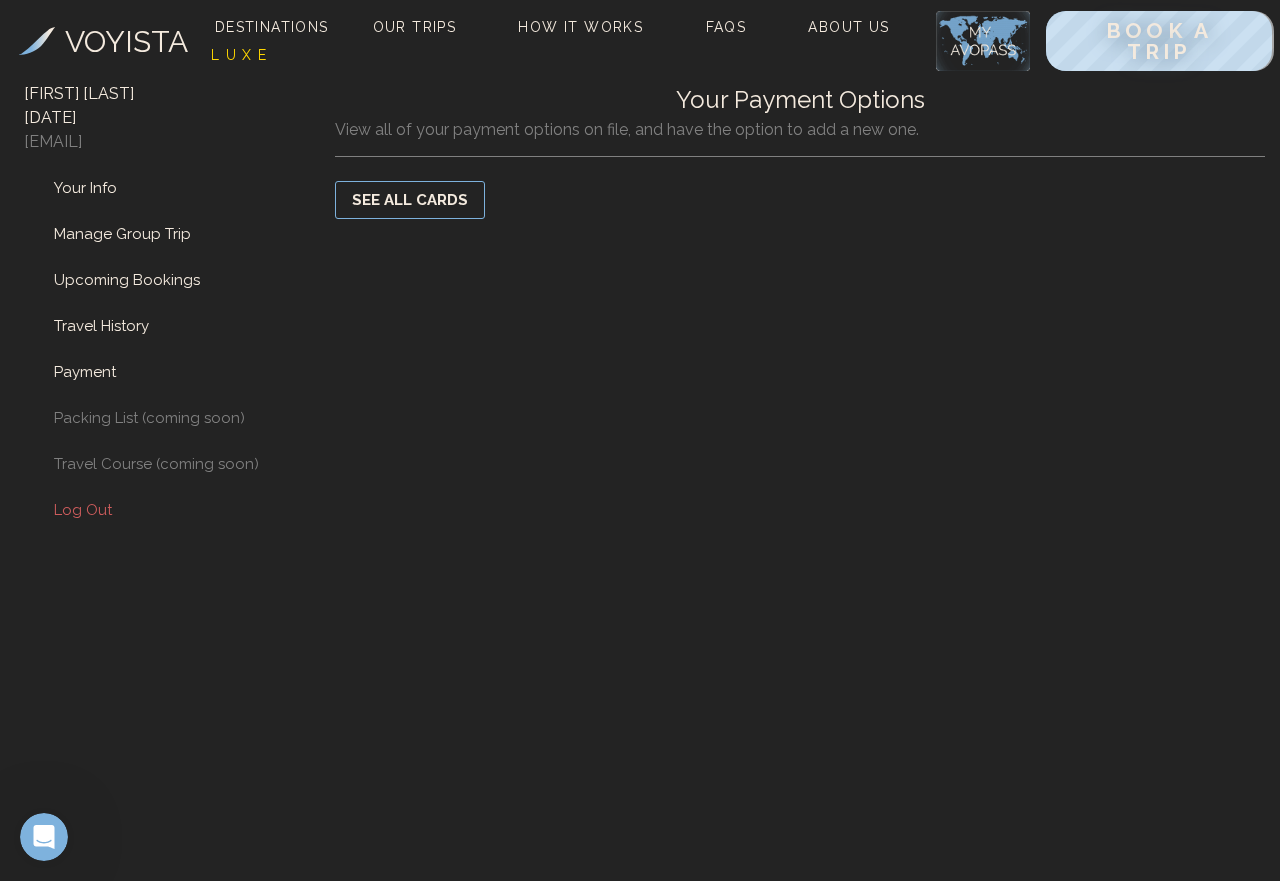 click on "SEE ALL CARDS" at bounding box center [410, 200] 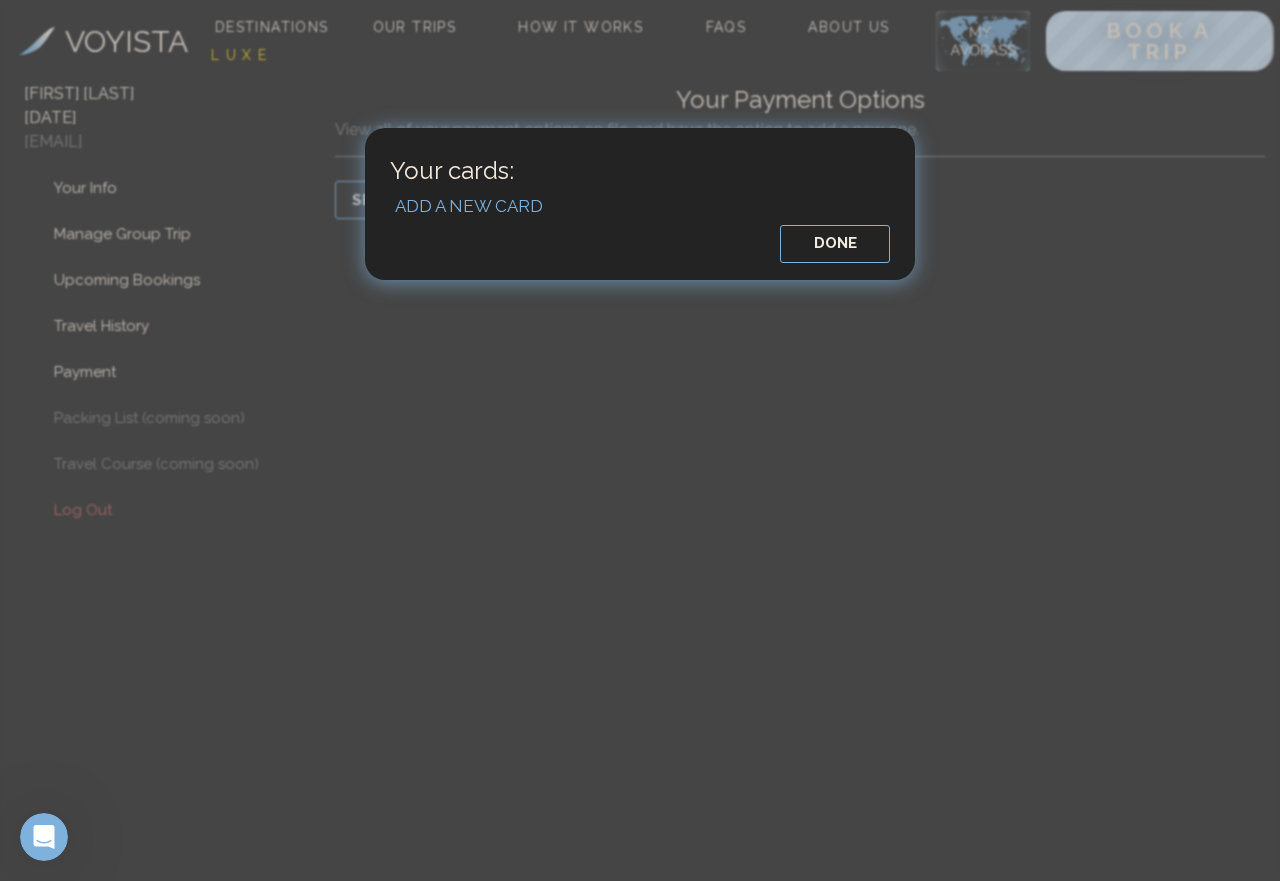 click on "DONE" at bounding box center (835, 244) 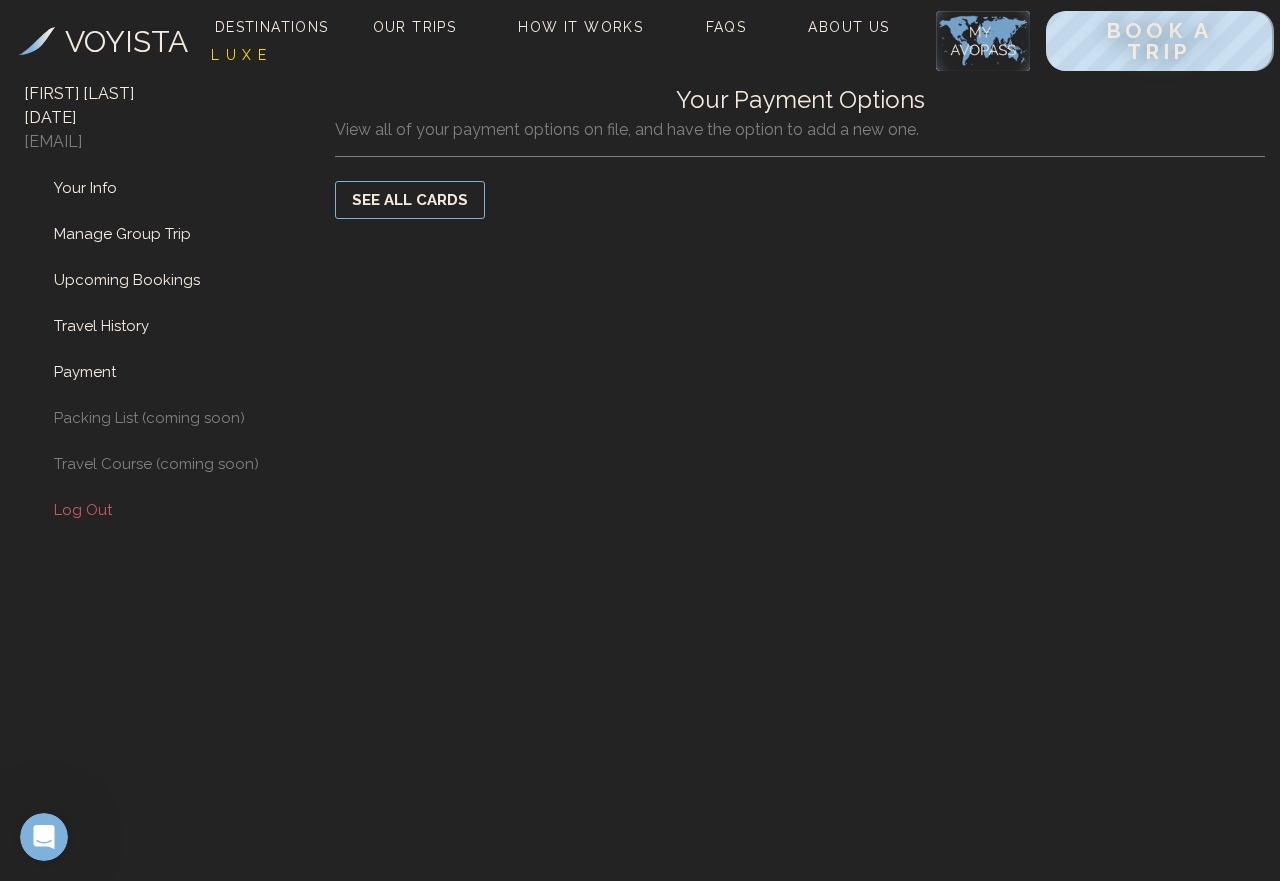 click at bounding box center (44, 837) 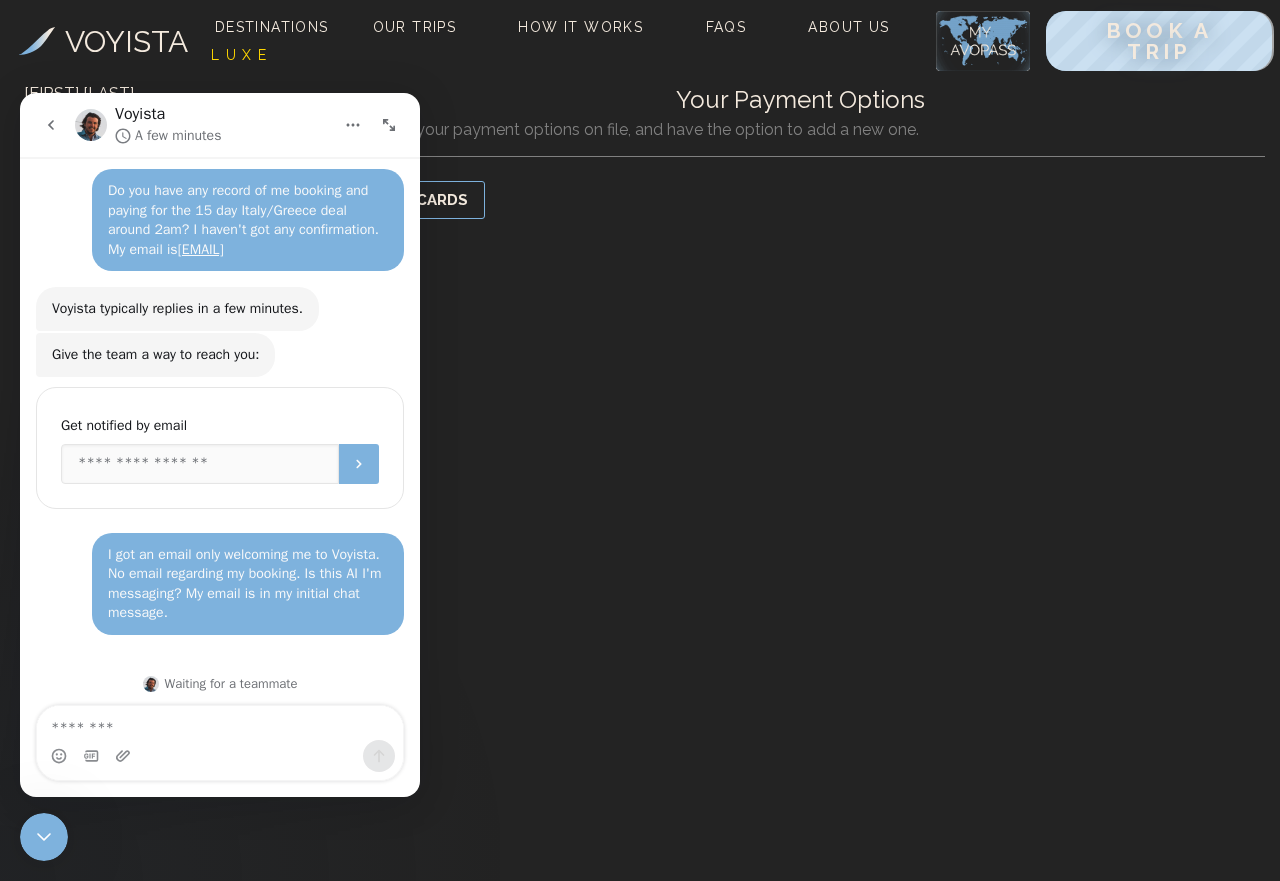 scroll, scrollTop: 78, scrollLeft: 0, axis: vertical 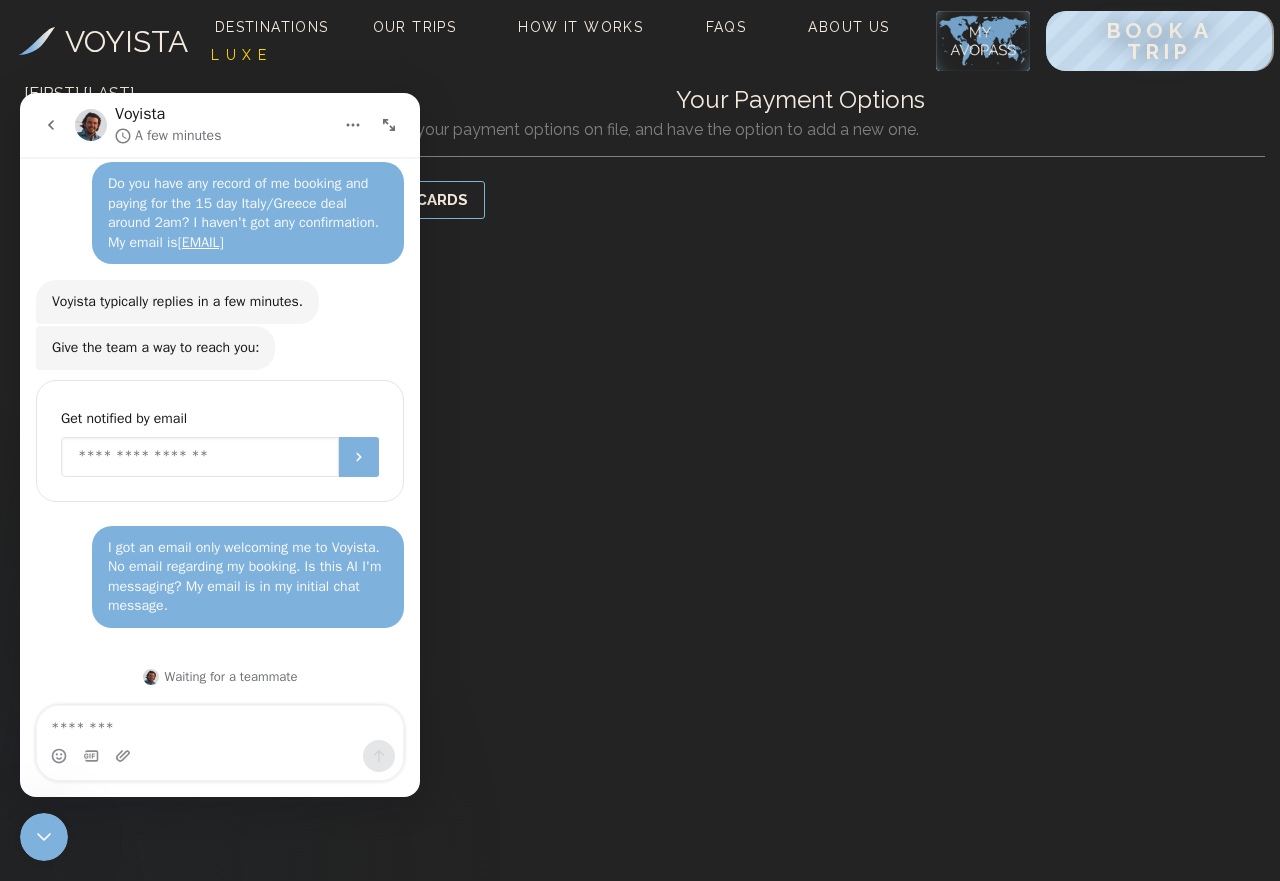 click at bounding box center [200, 457] 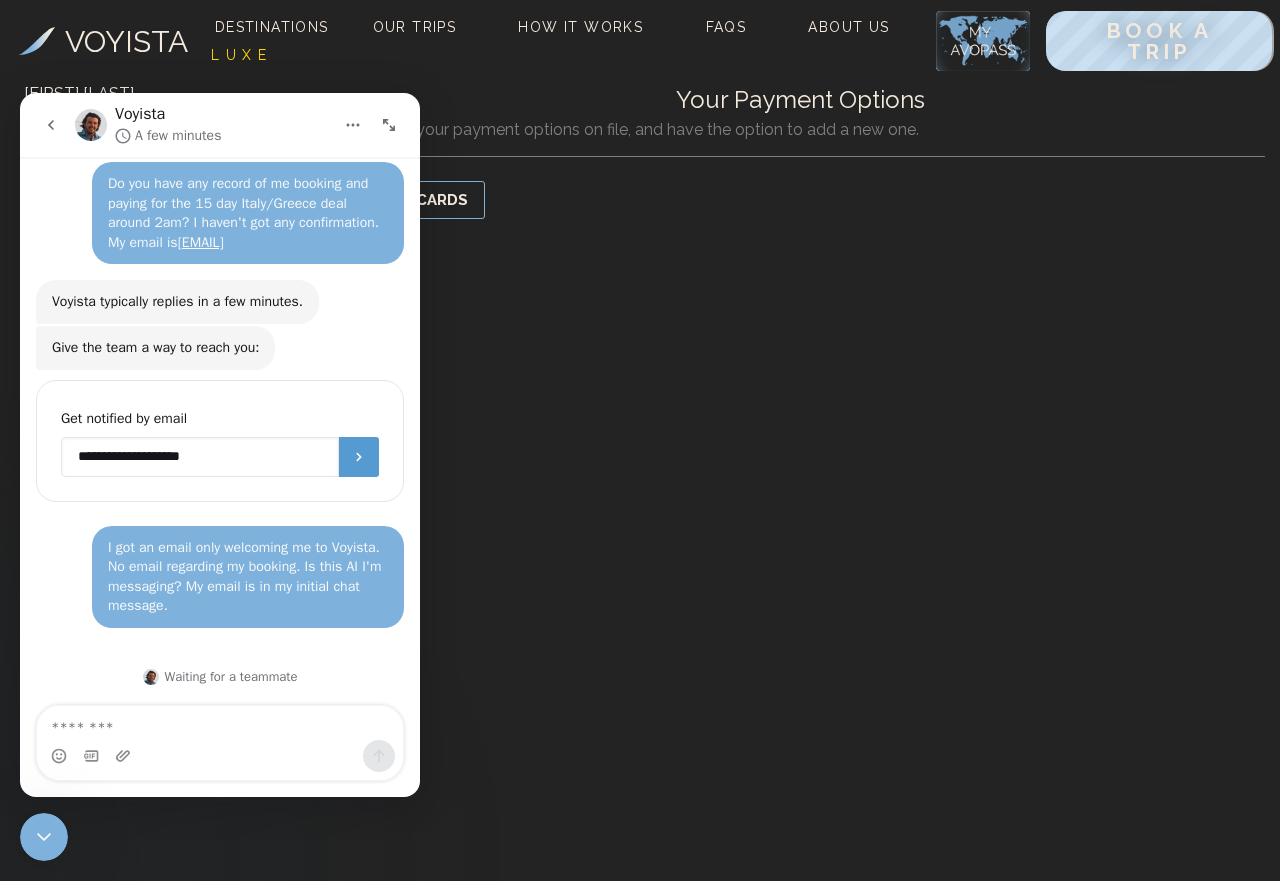 type on "**********" 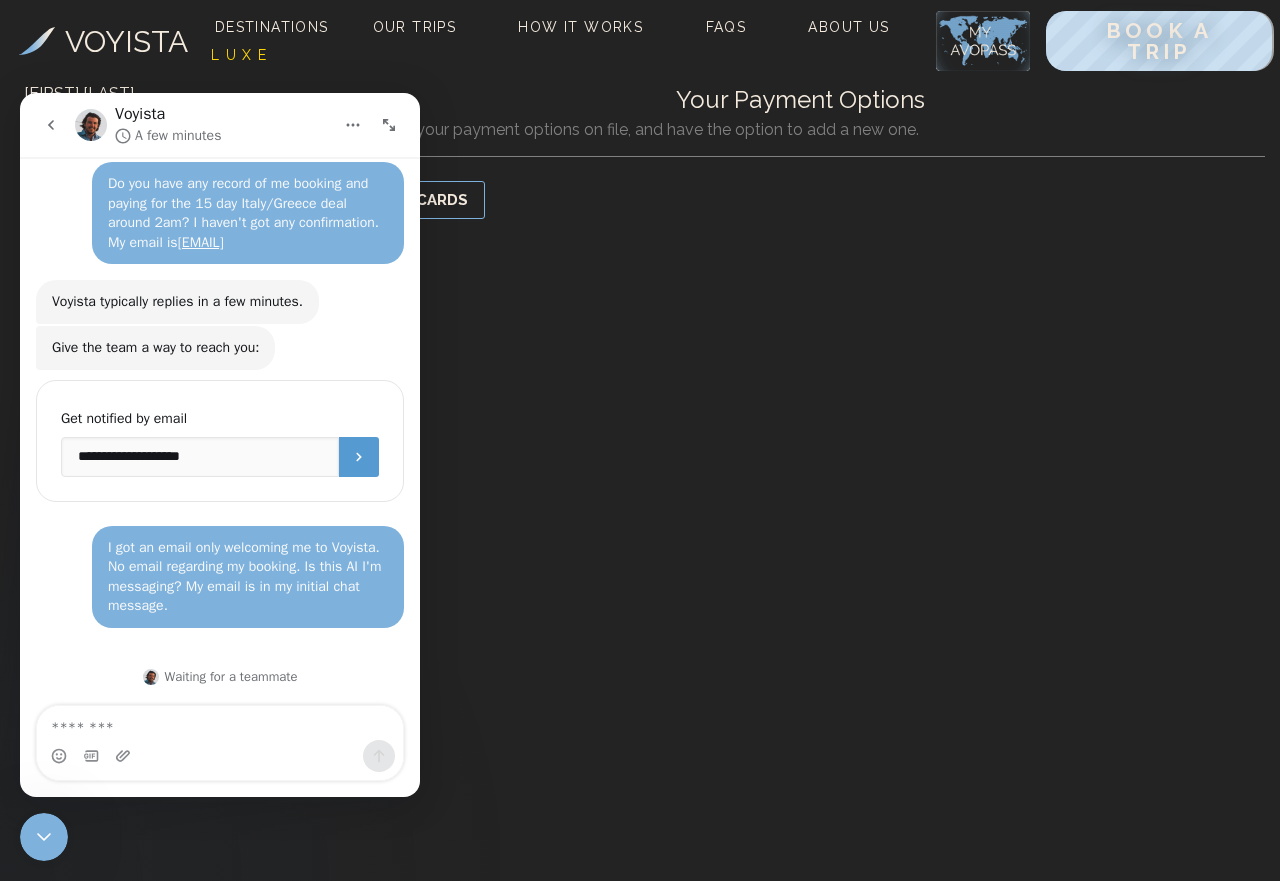 click at bounding box center [359, 457] 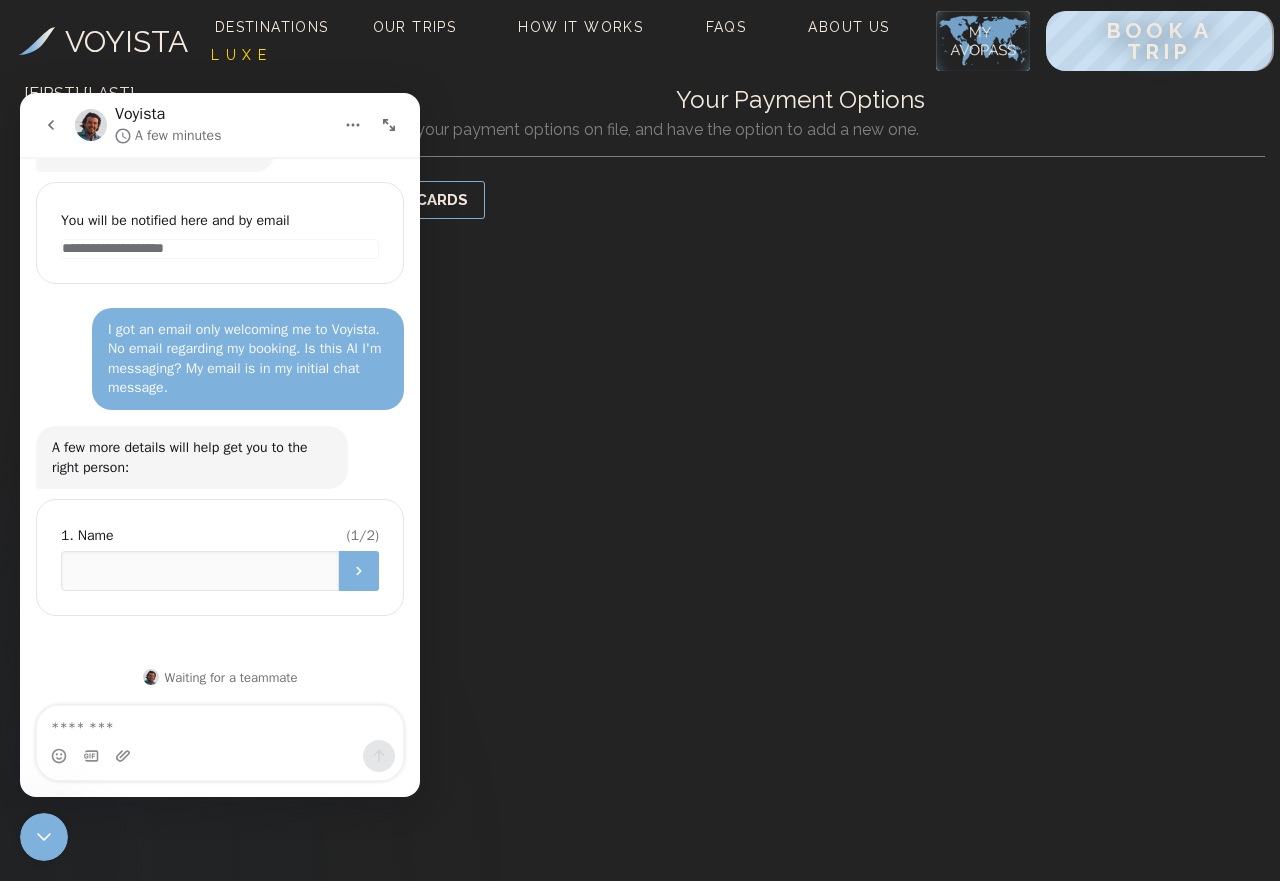 scroll, scrollTop: 276, scrollLeft: 0, axis: vertical 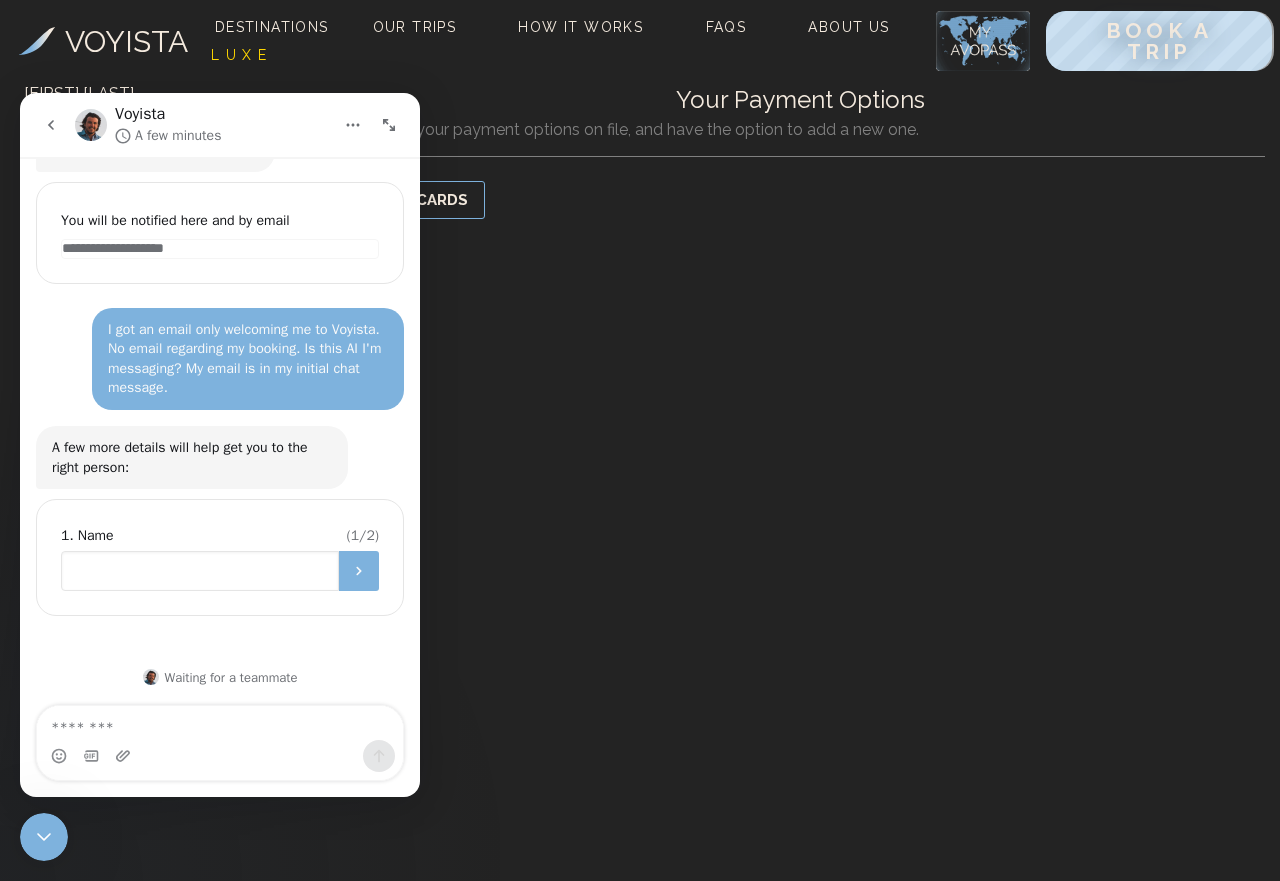 click at bounding box center [200, 571] 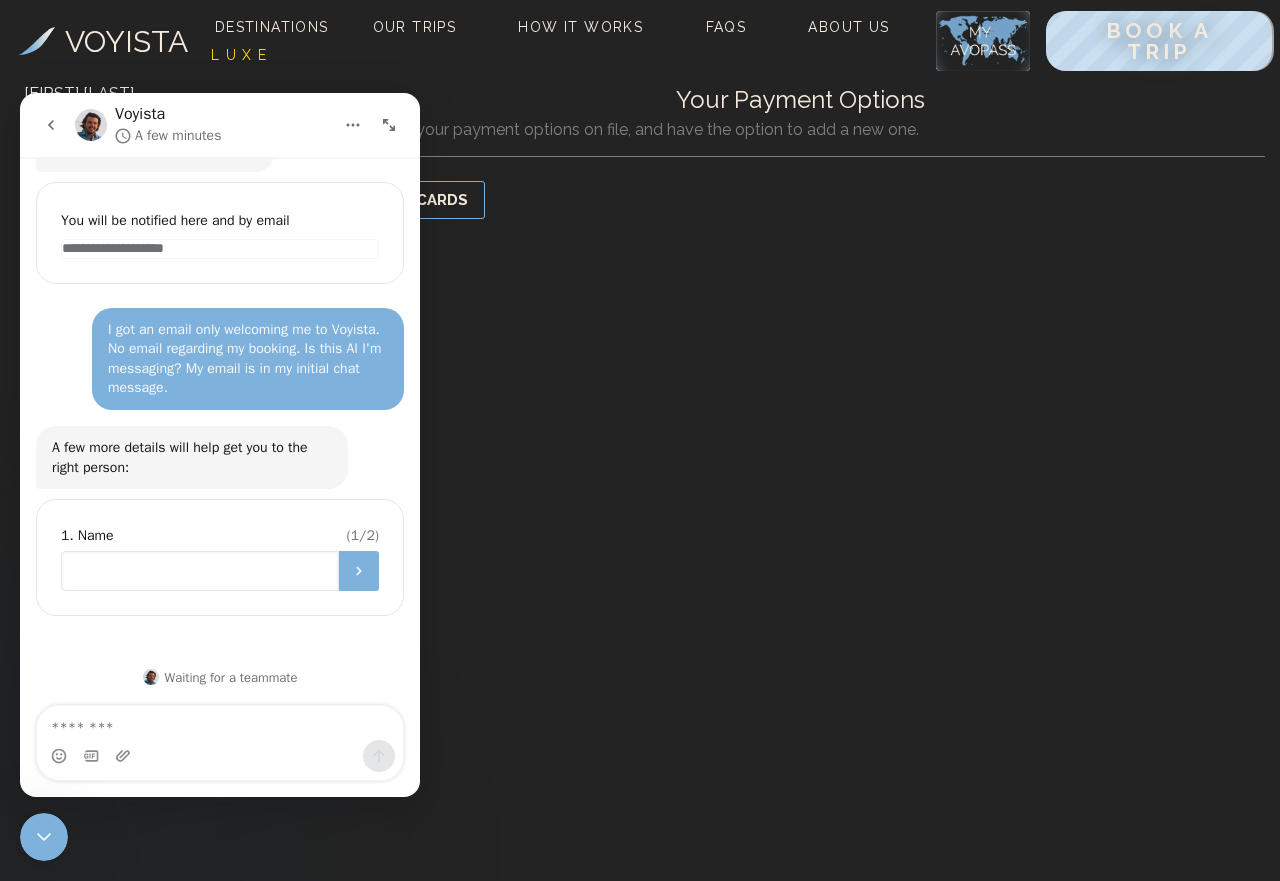 type on "*" 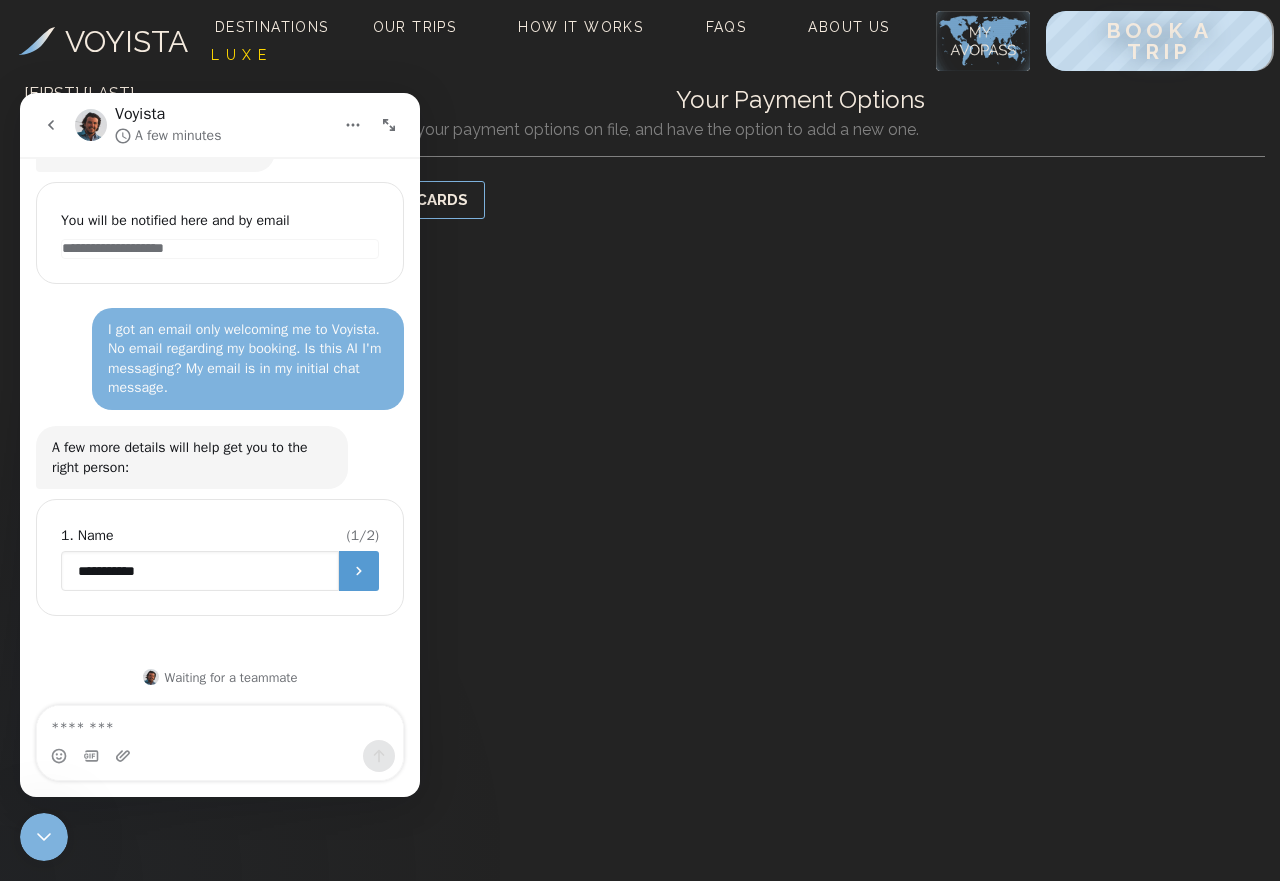 type on "**********" 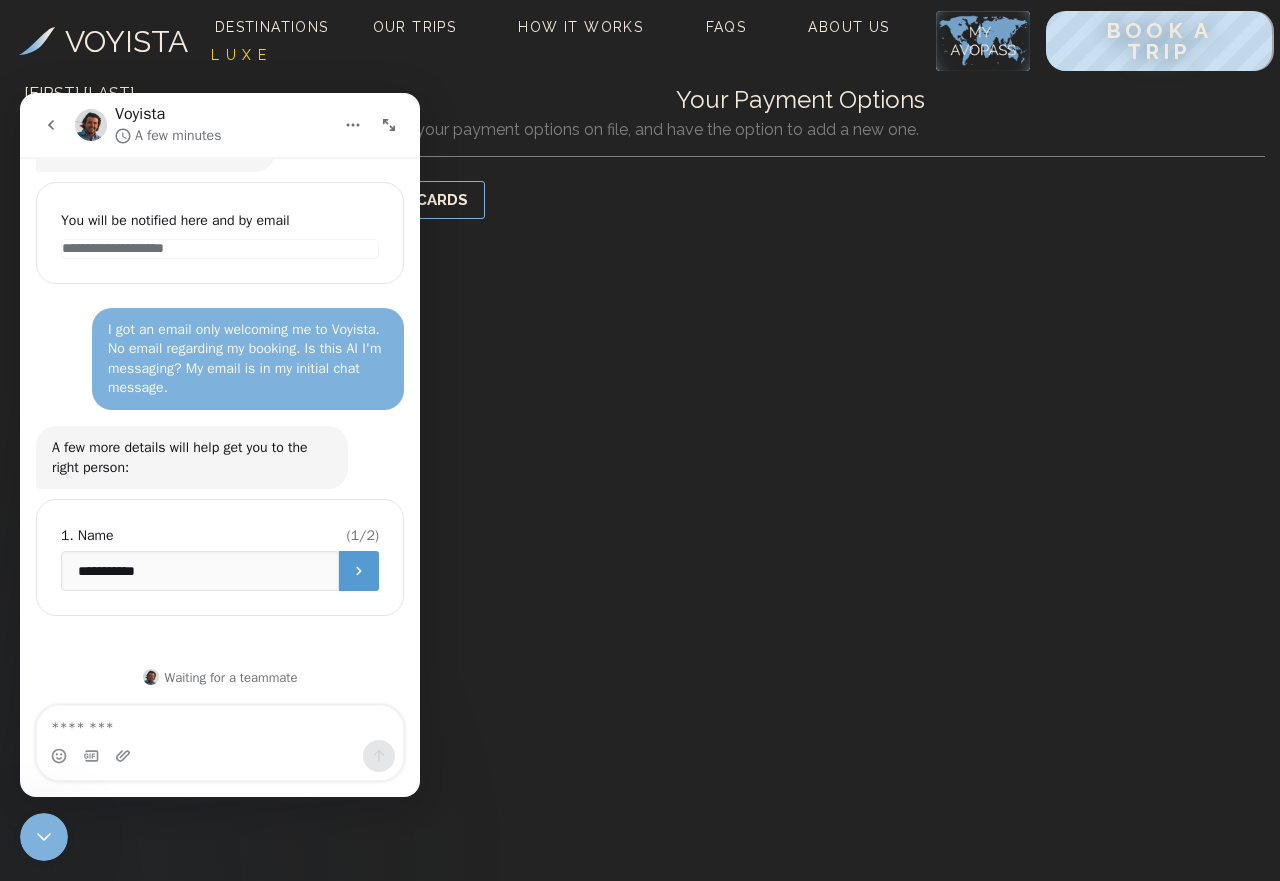 click at bounding box center [359, 571] 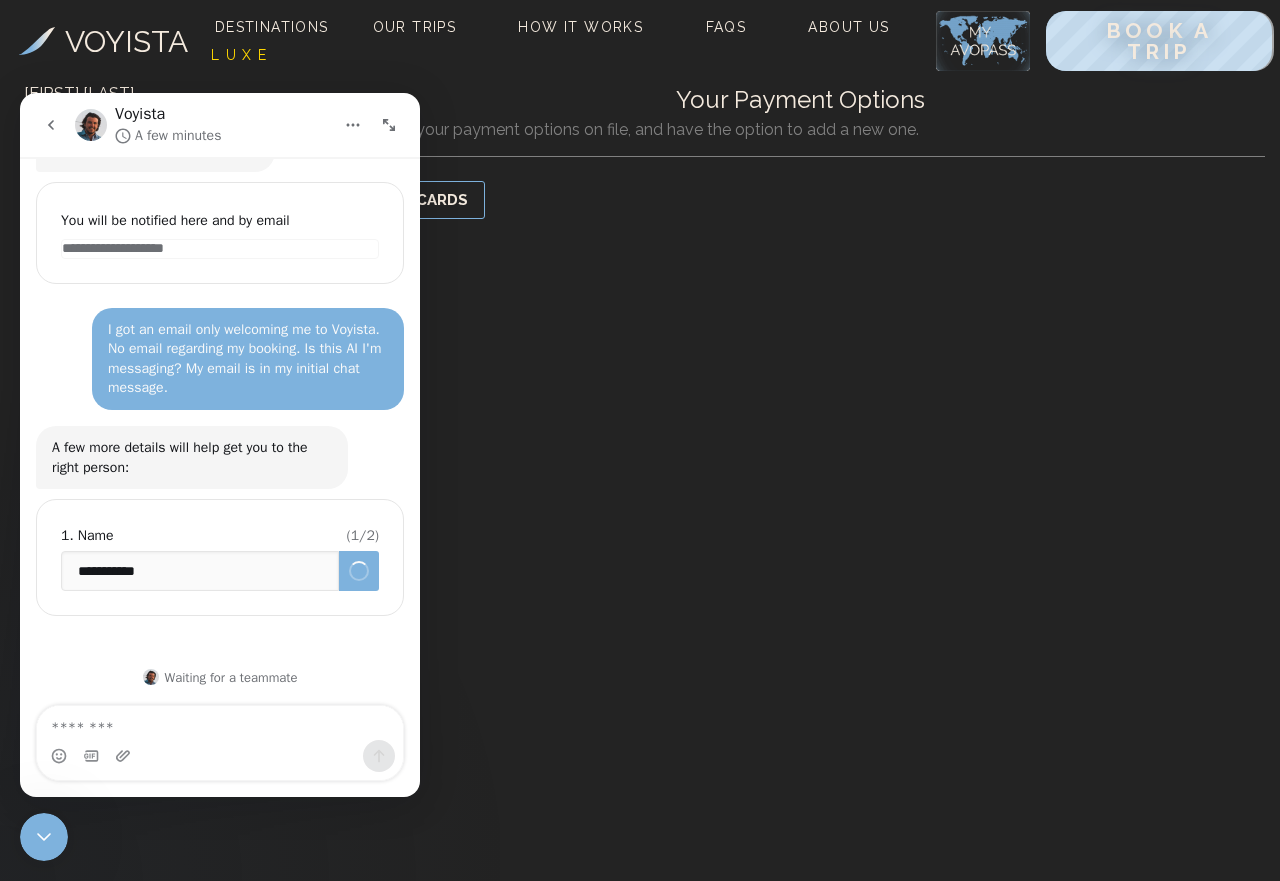 scroll, scrollTop: 359, scrollLeft: 0, axis: vertical 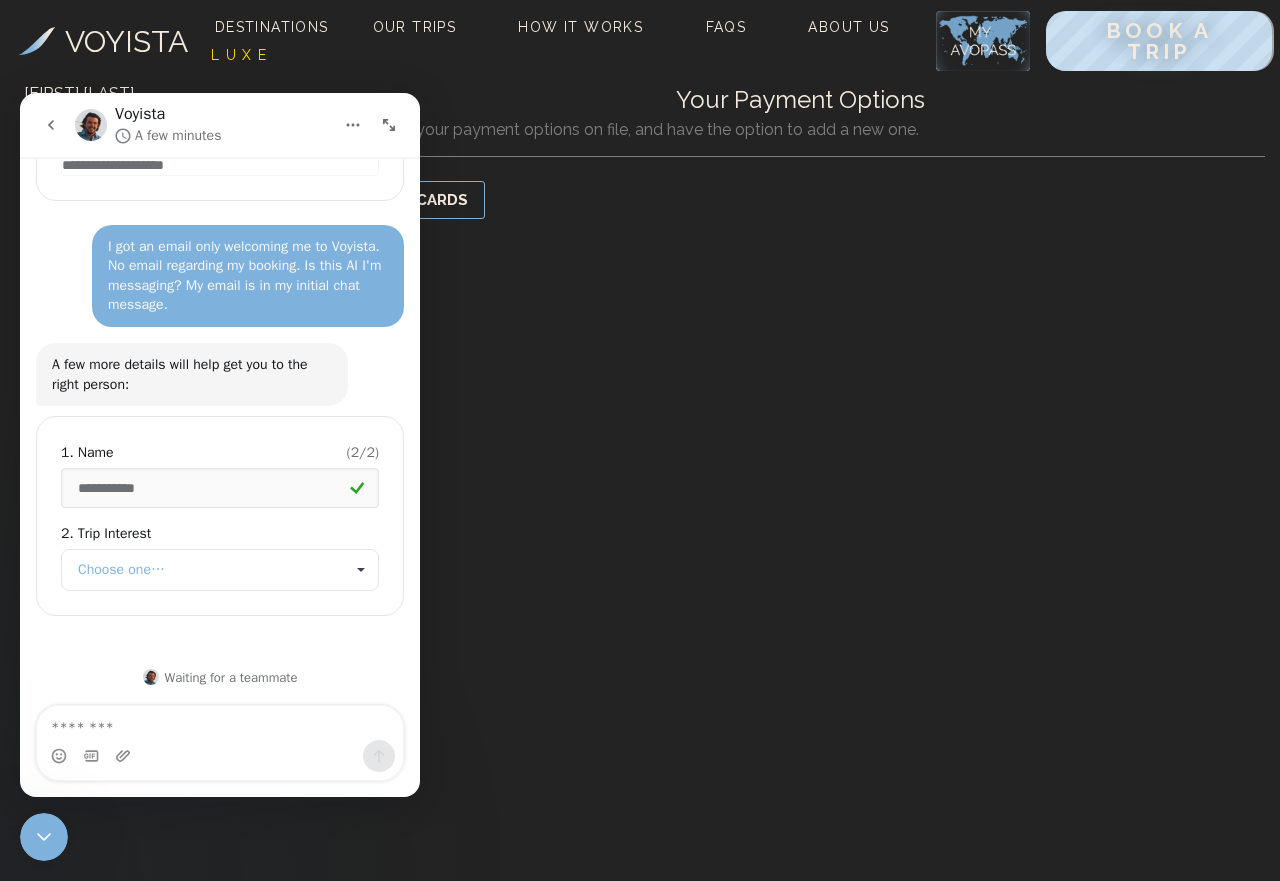 click on "Choose one…" at bounding box center [210, 570] 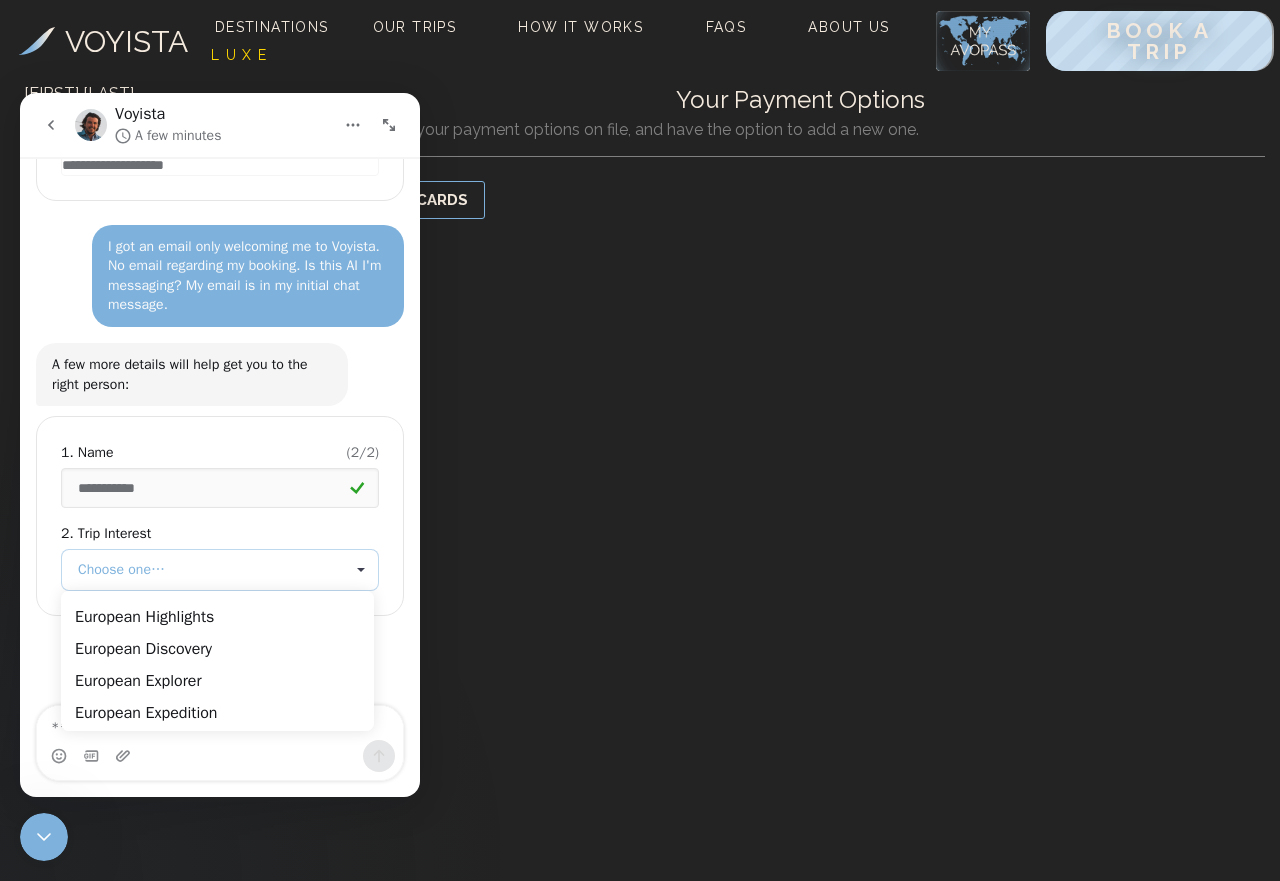 scroll, scrollTop: 0, scrollLeft: 0, axis: both 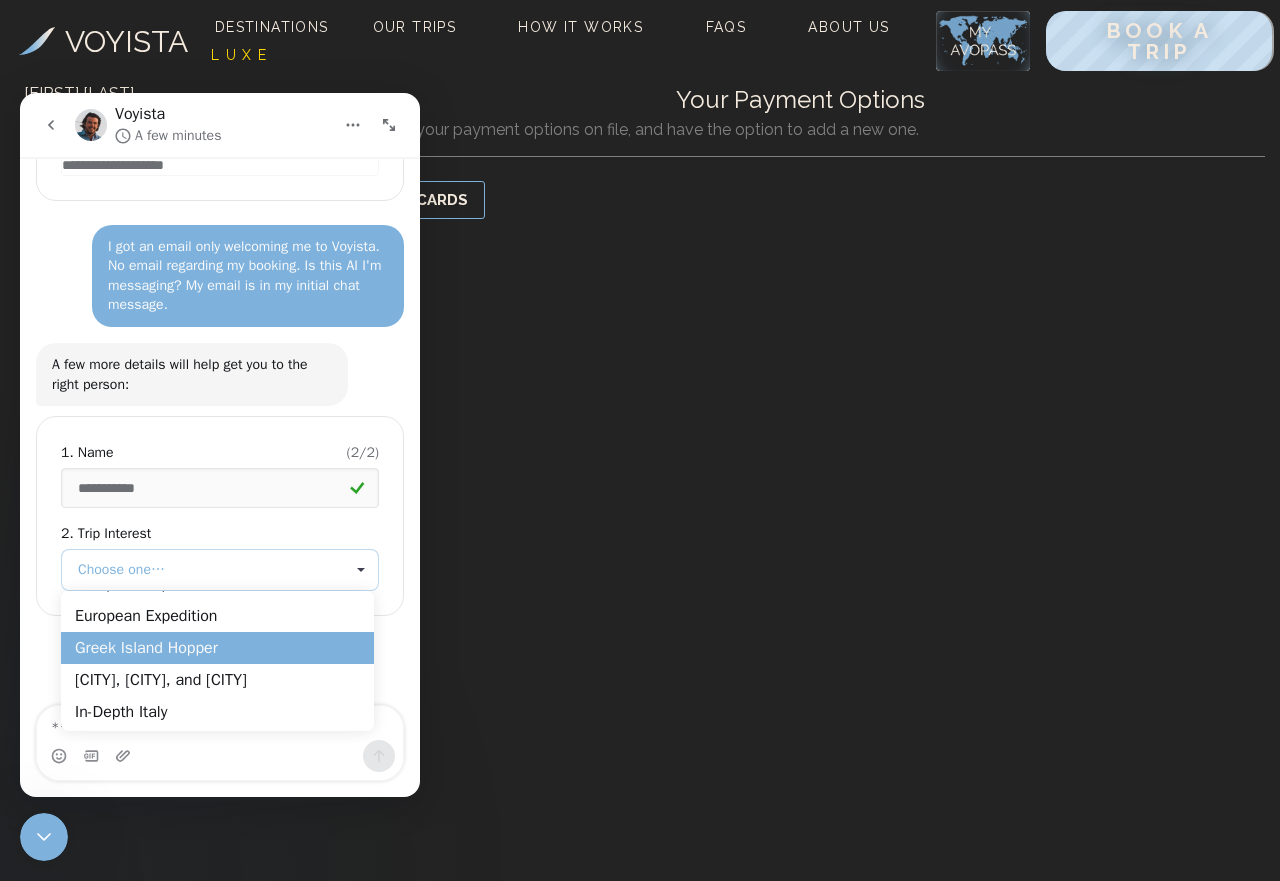 click on "Greek Island Hopper" at bounding box center [217, 648] 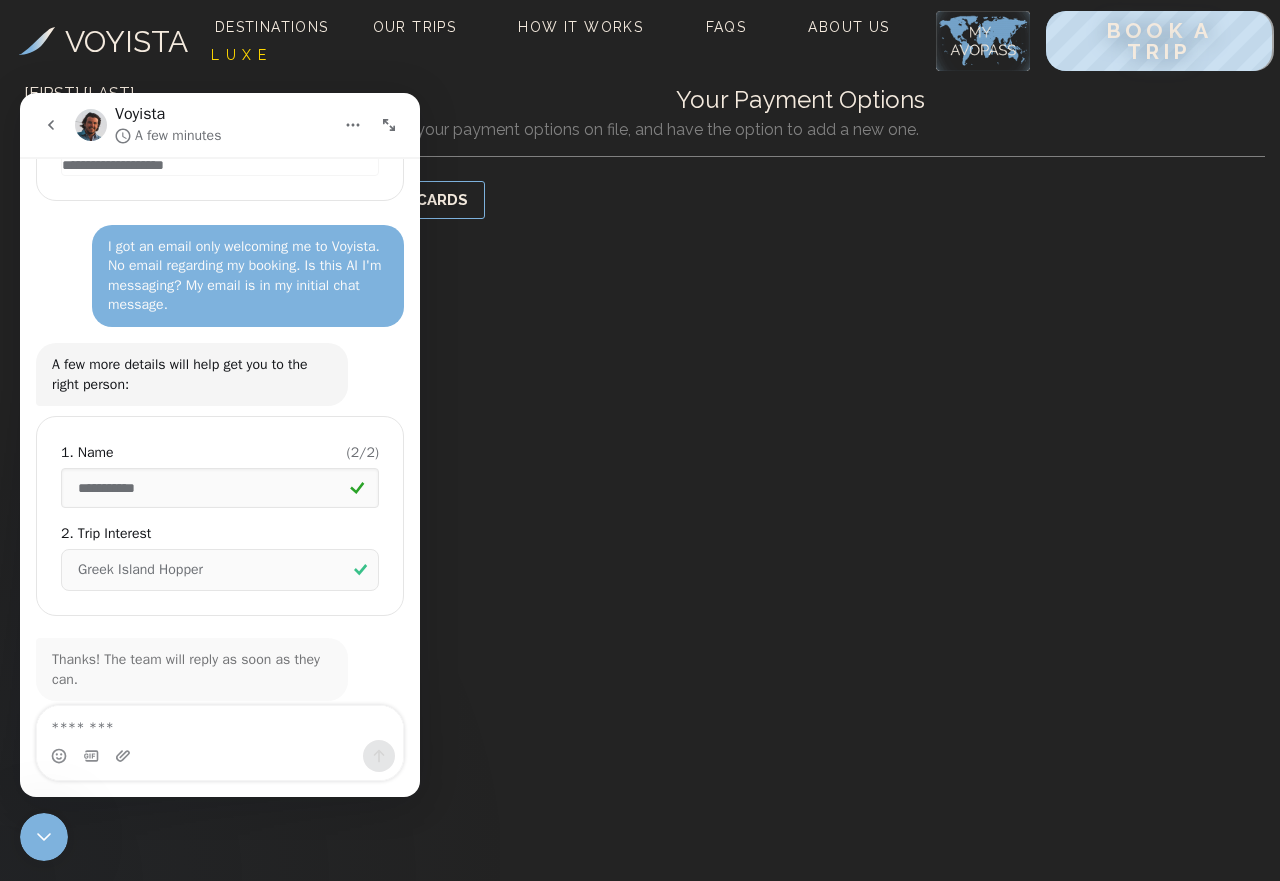 scroll, scrollTop: 444, scrollLeft: 0, axis: vertical 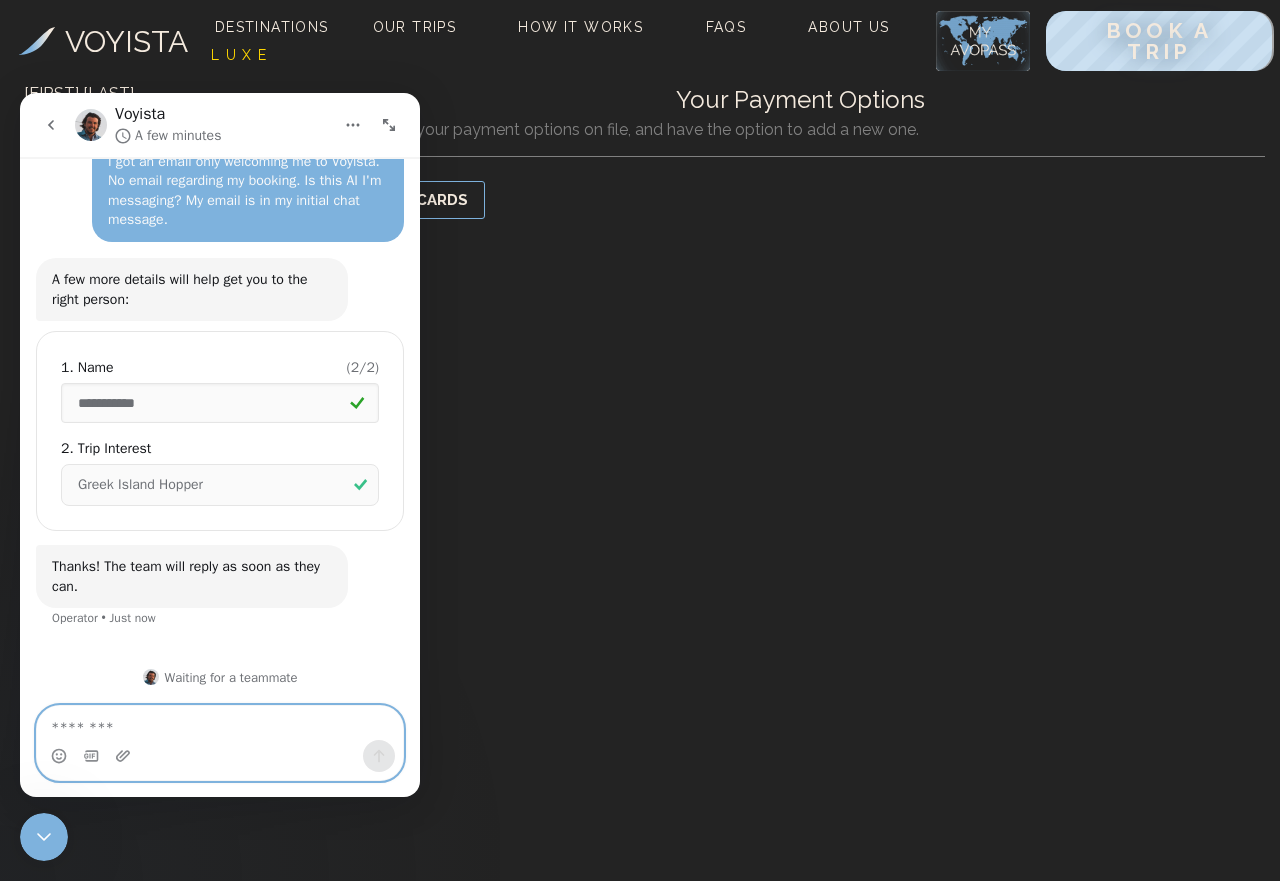 click at bounding box center (220, 723) 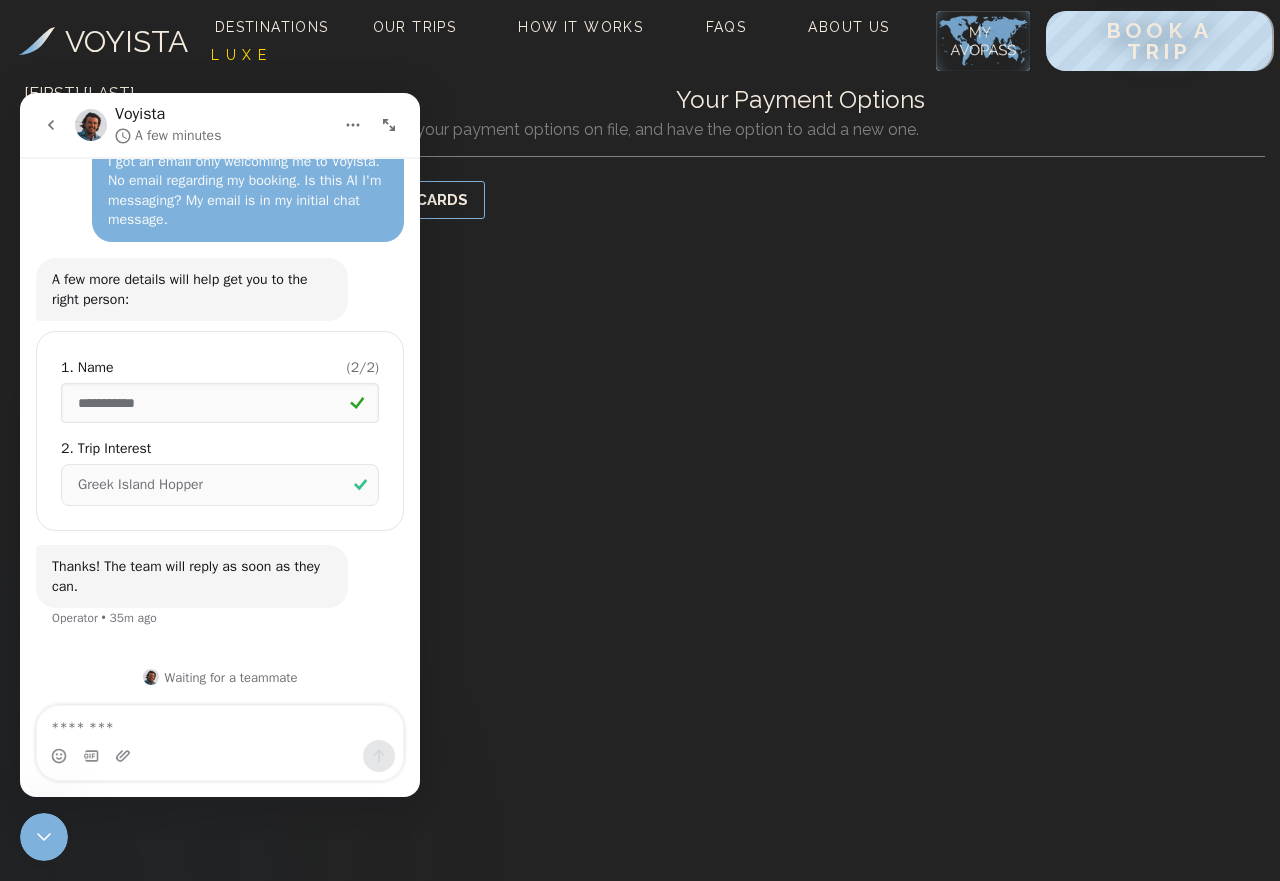 click on "VOYISTA Destinations Our Trips How It Works FAQs About Us L U X E BOOK A TRIP [FIRST] [LAST] [DATE] [EMAIL] Your Info Manage Group Trip Upcoming Bookings Travel History Payment Packing List (coming soon) Travel Course (coming soon) Log Out Your Payment Options View all of your payment options on file, and have the option to add a new one. SEE ALL CARDS" at bounding box center [640, 272] 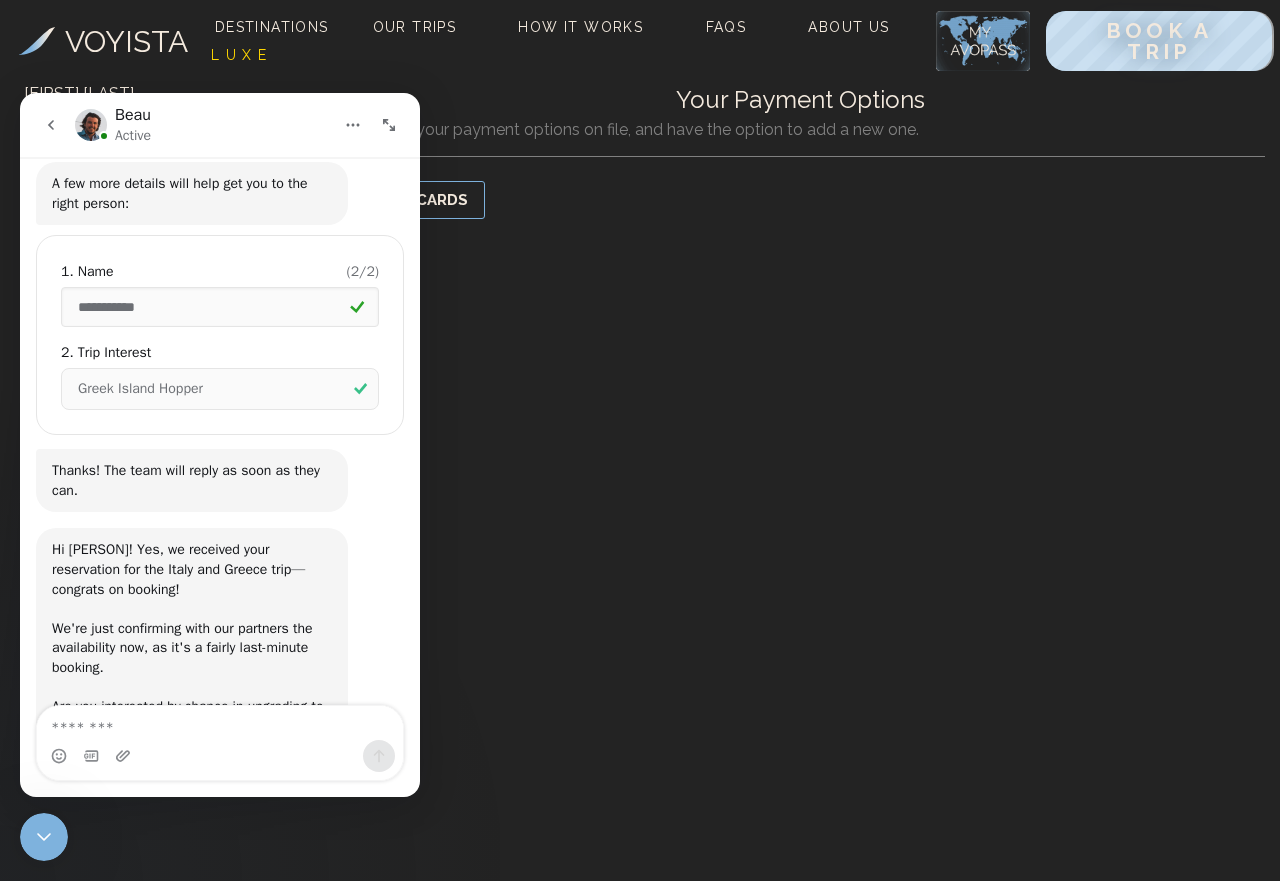scroll, scrollTop: 624, scrollLeft: 0, axis: vertical 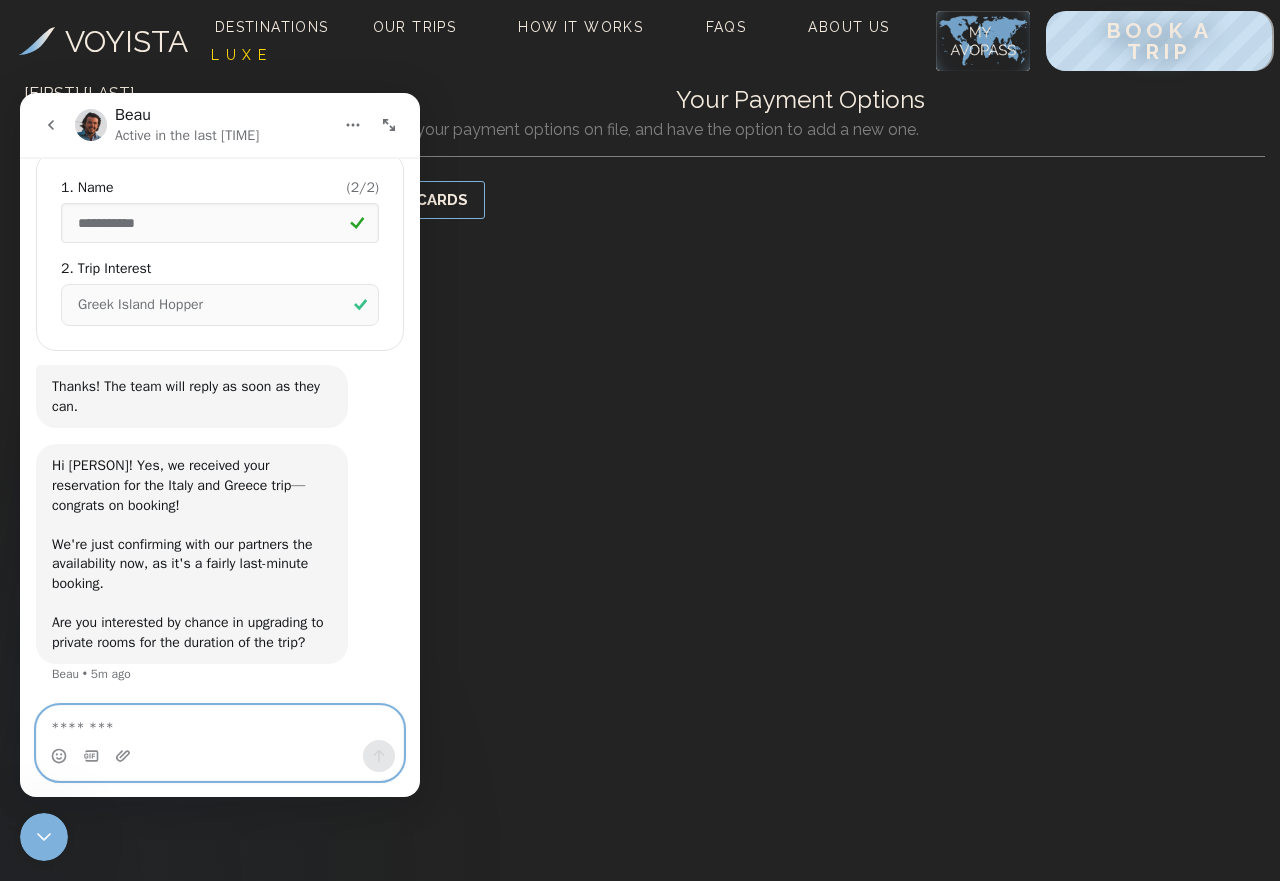 click at bounding box center [220, 723] 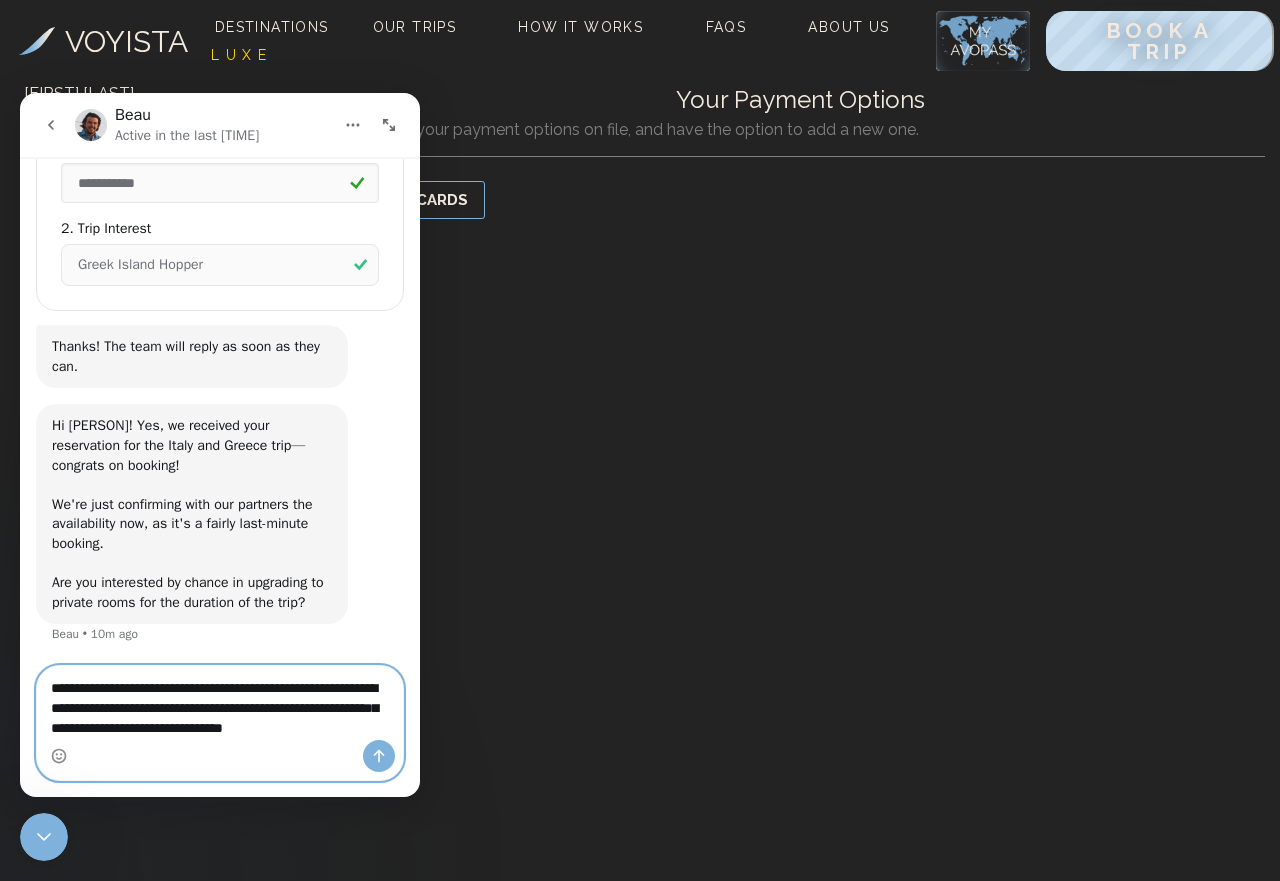scroll, scrollTop: 684, scrollLeft: 0, axis: vertical 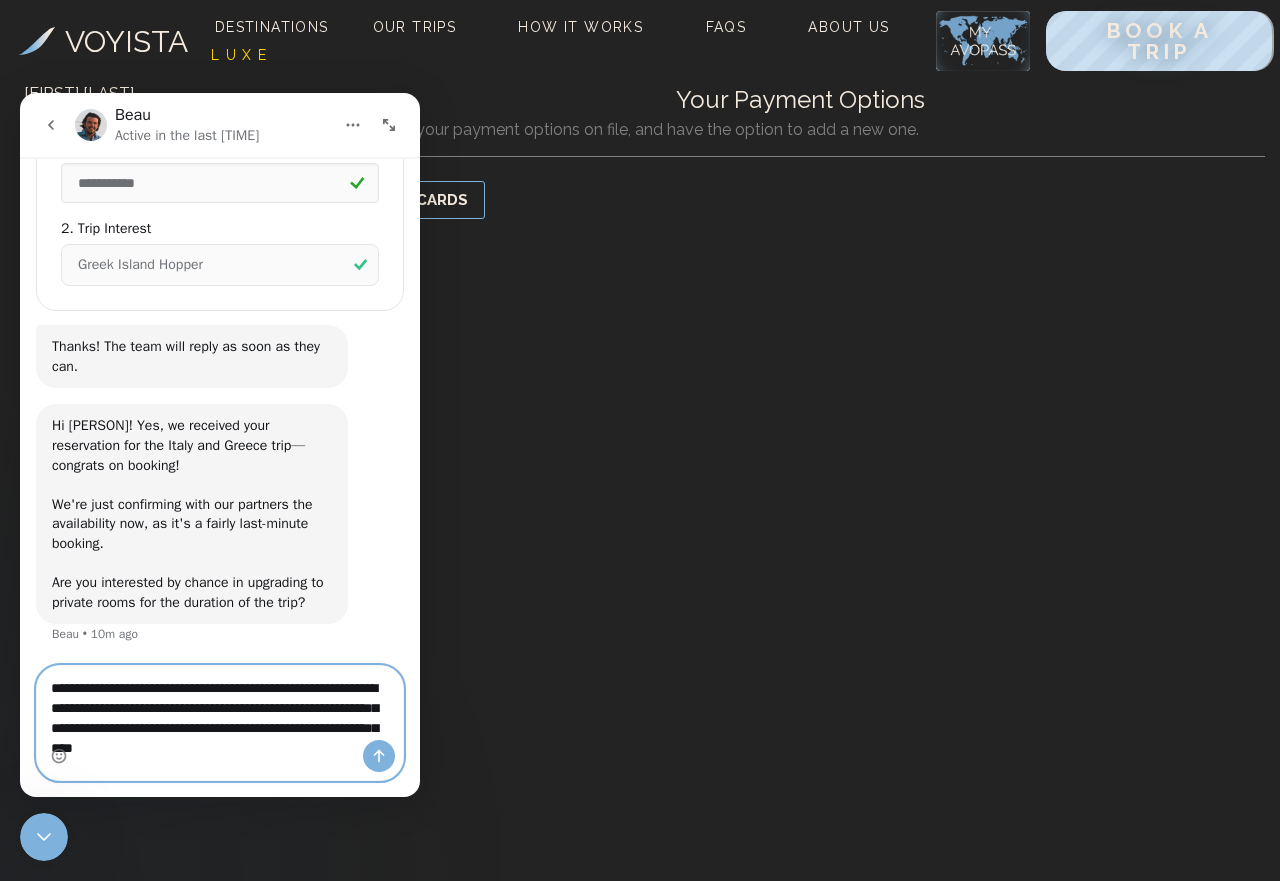 type on "**********" 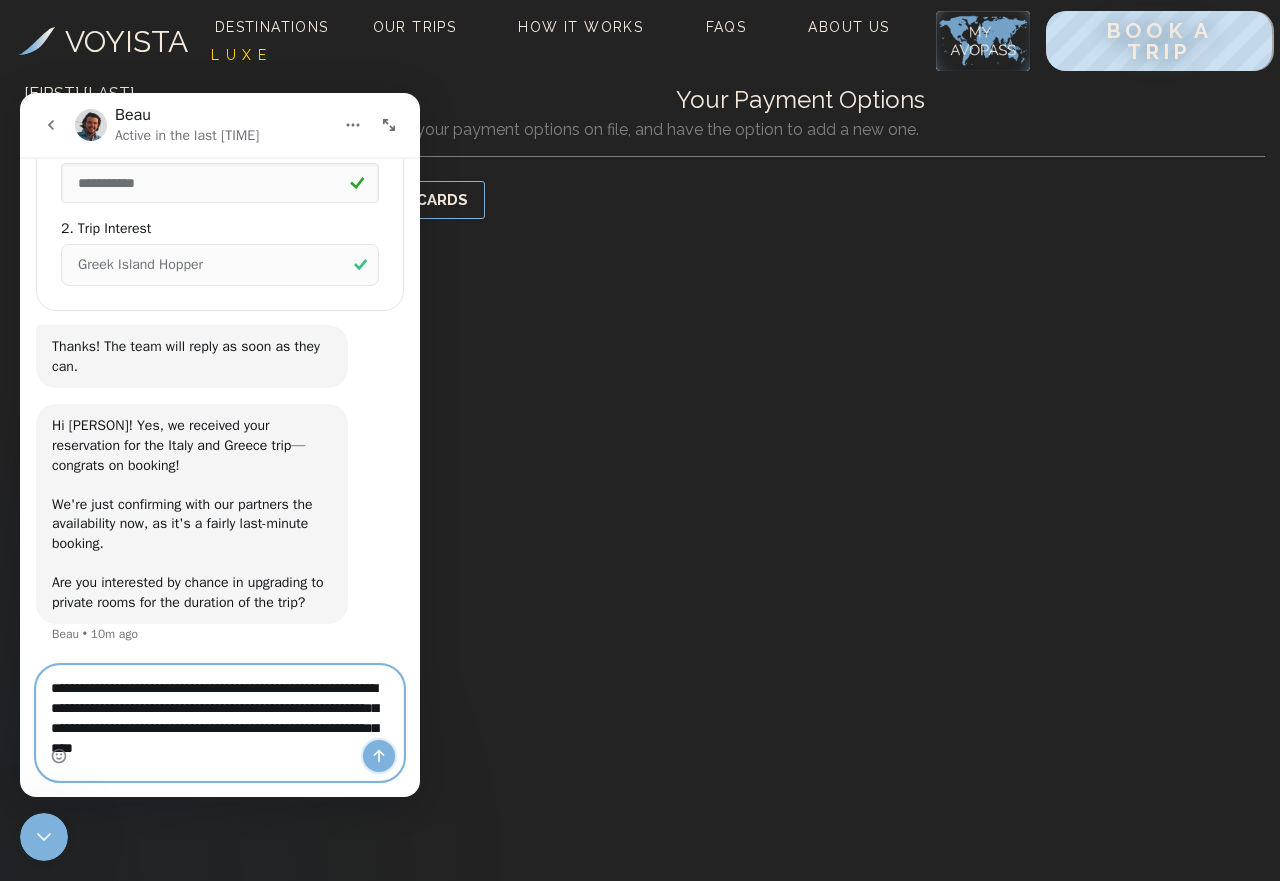 click 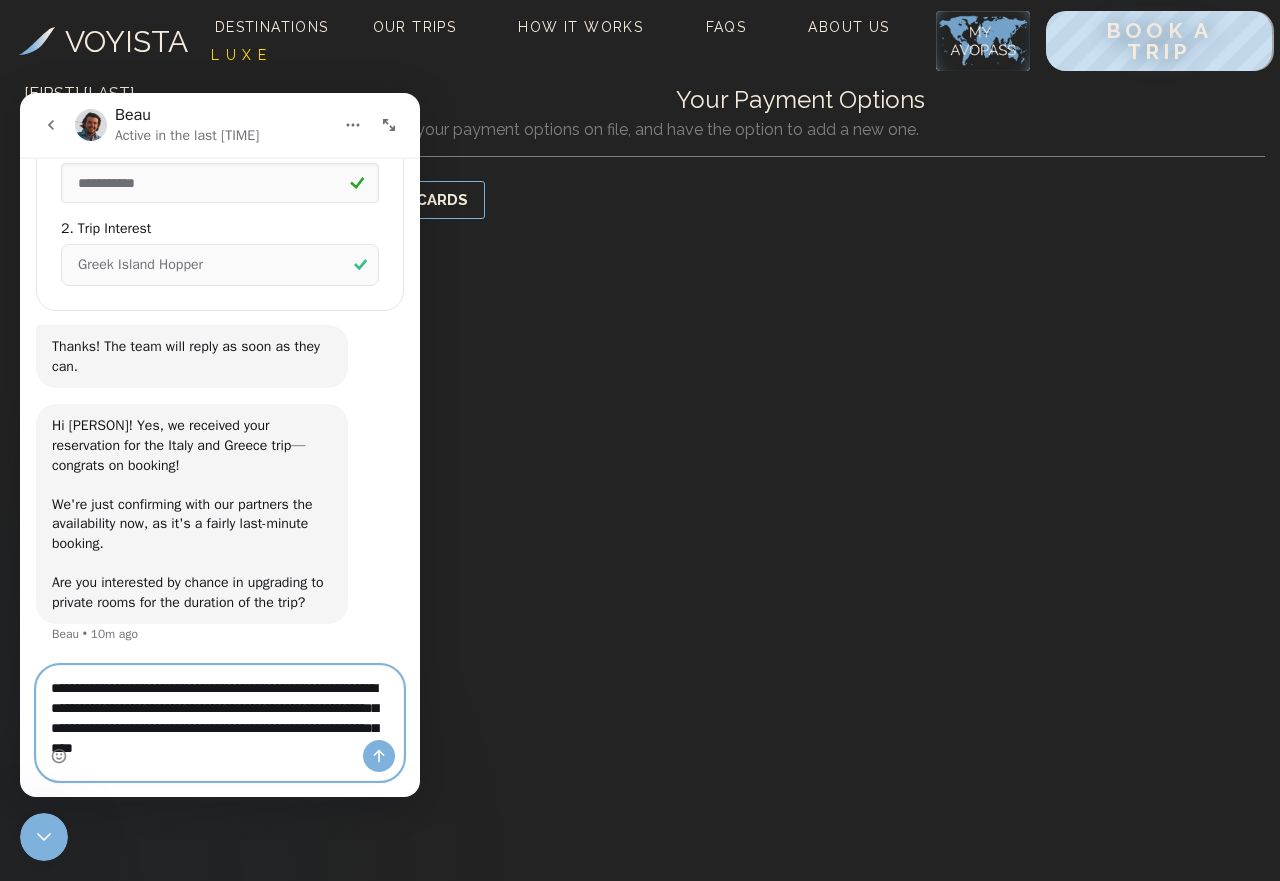 type 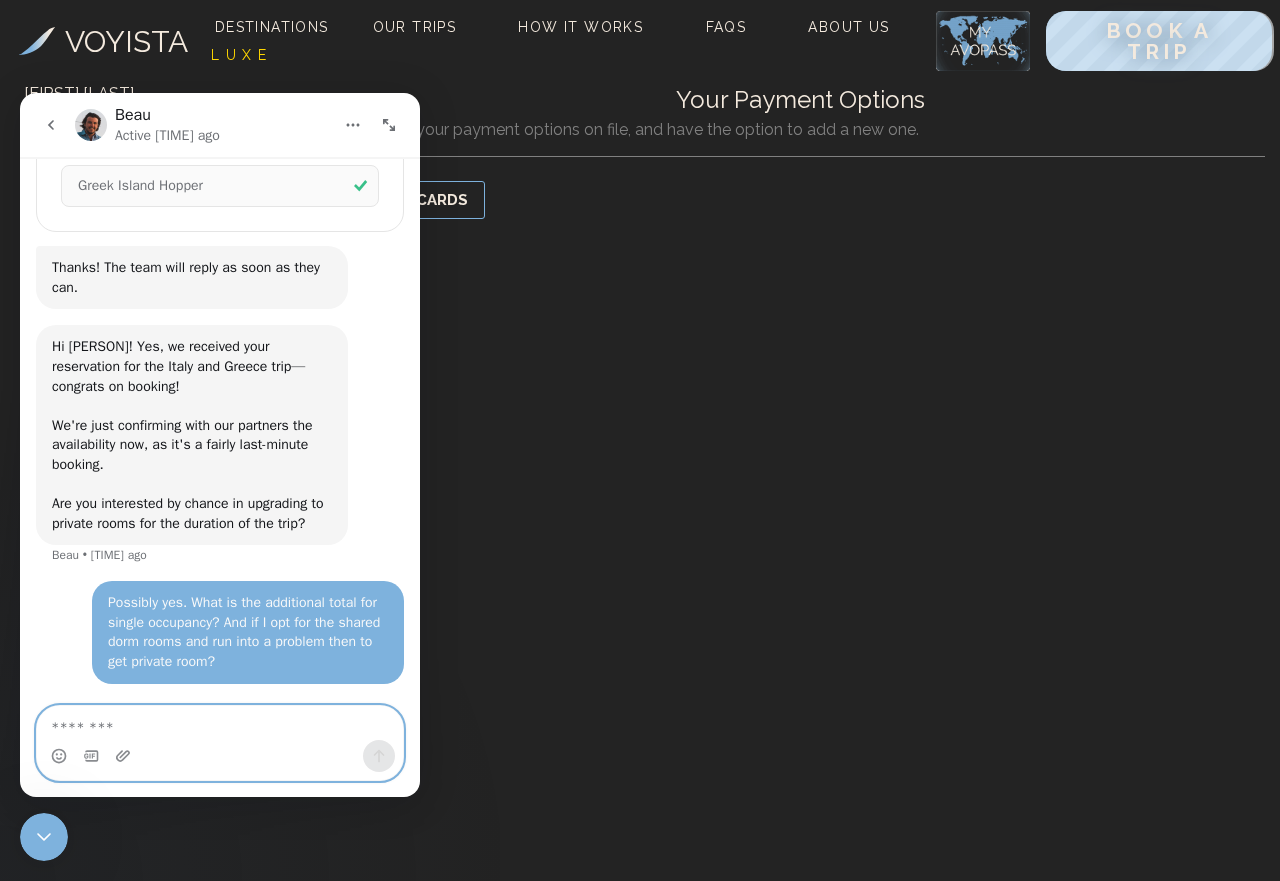 scroll, scrollTop: 762, scrollLeft: 0, axis: vertical 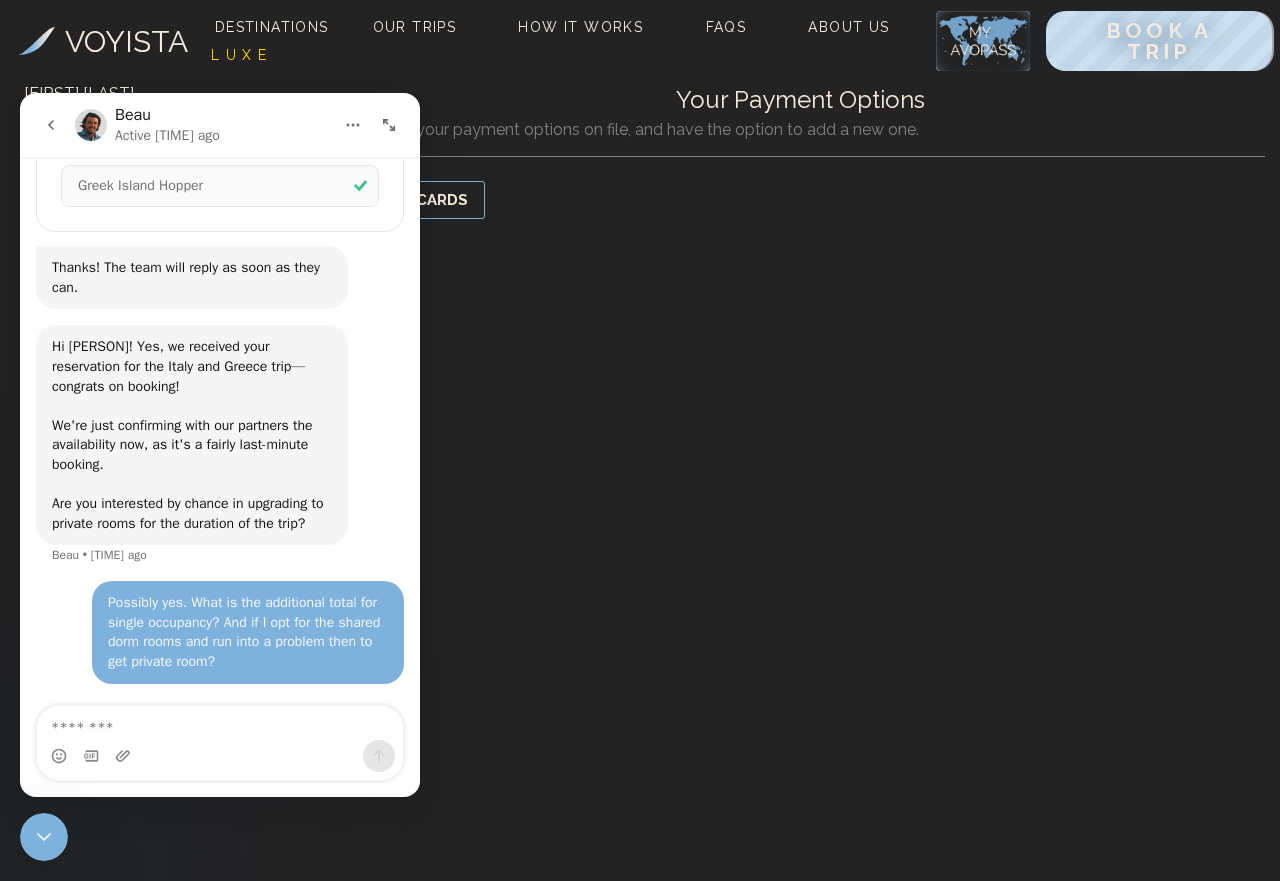 click on "Hi [FIRST]! Yes, we received your reservation for the [COUNTRY] and [COUNTRY] trip—congrats on booking! We're just confirming with our partners the availability now, as it's a fairly last-minute booking. Are you interested by chance in upgrading to private rooms for the duration of the trip? Beau • [TIME]" at bounding box center (220, 453) 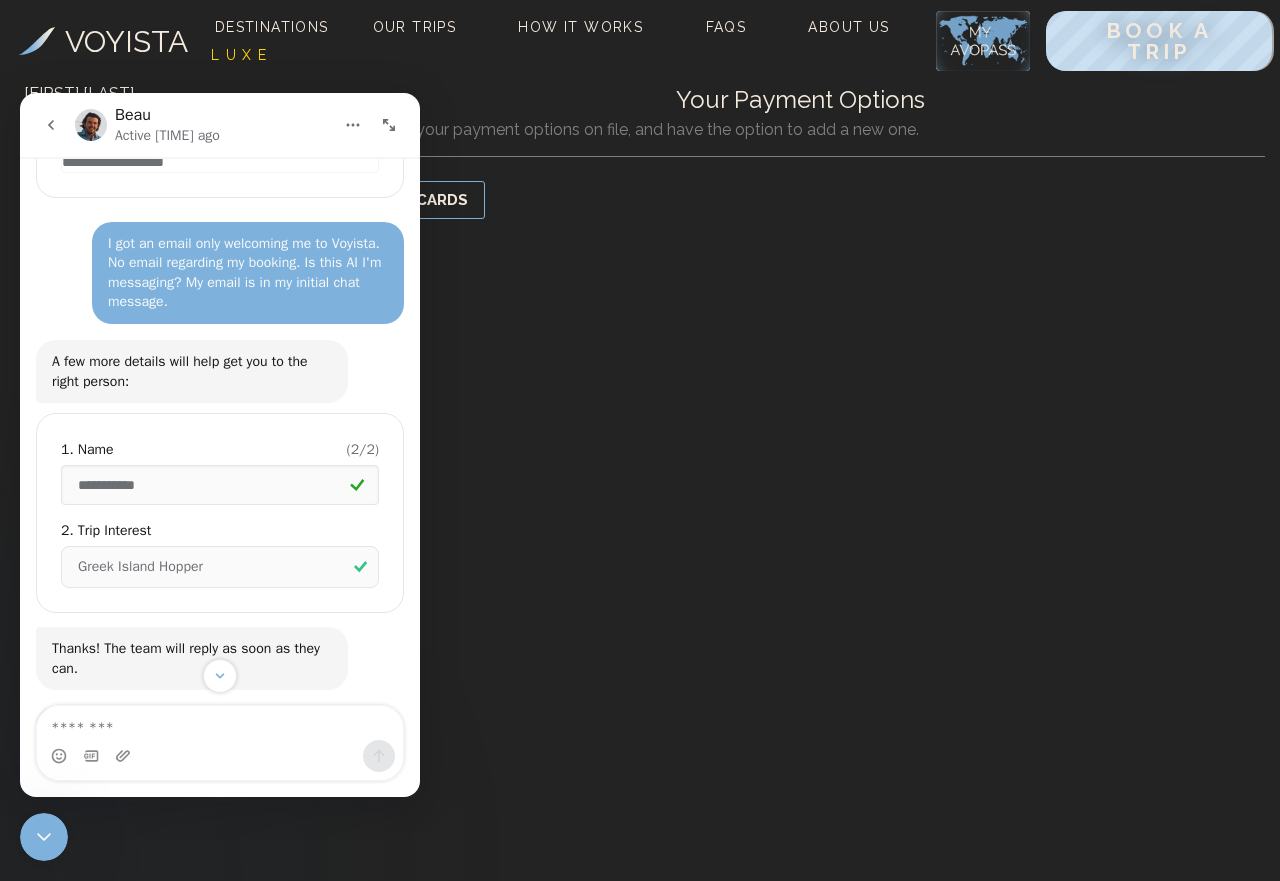 scroll, scrollTop: 762, scrollLeft: 0, axis: vertical 